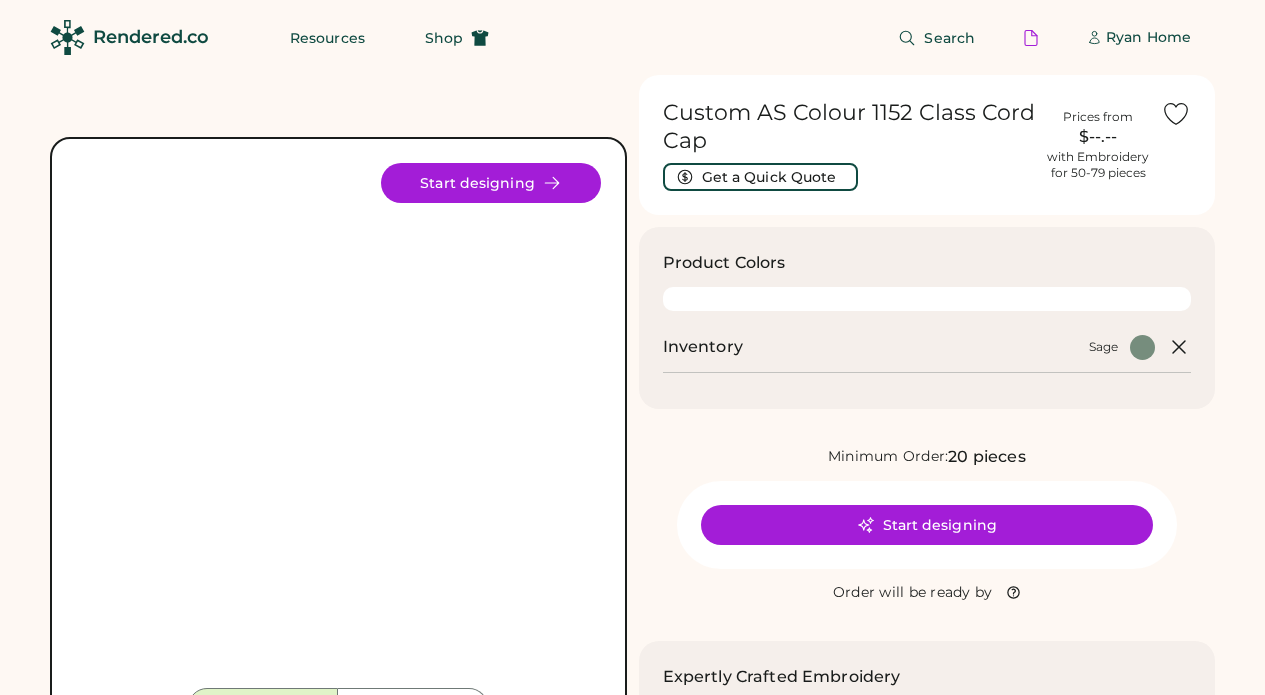 scroll, scrollTop: 0, scrollLeft: 0, axis: both 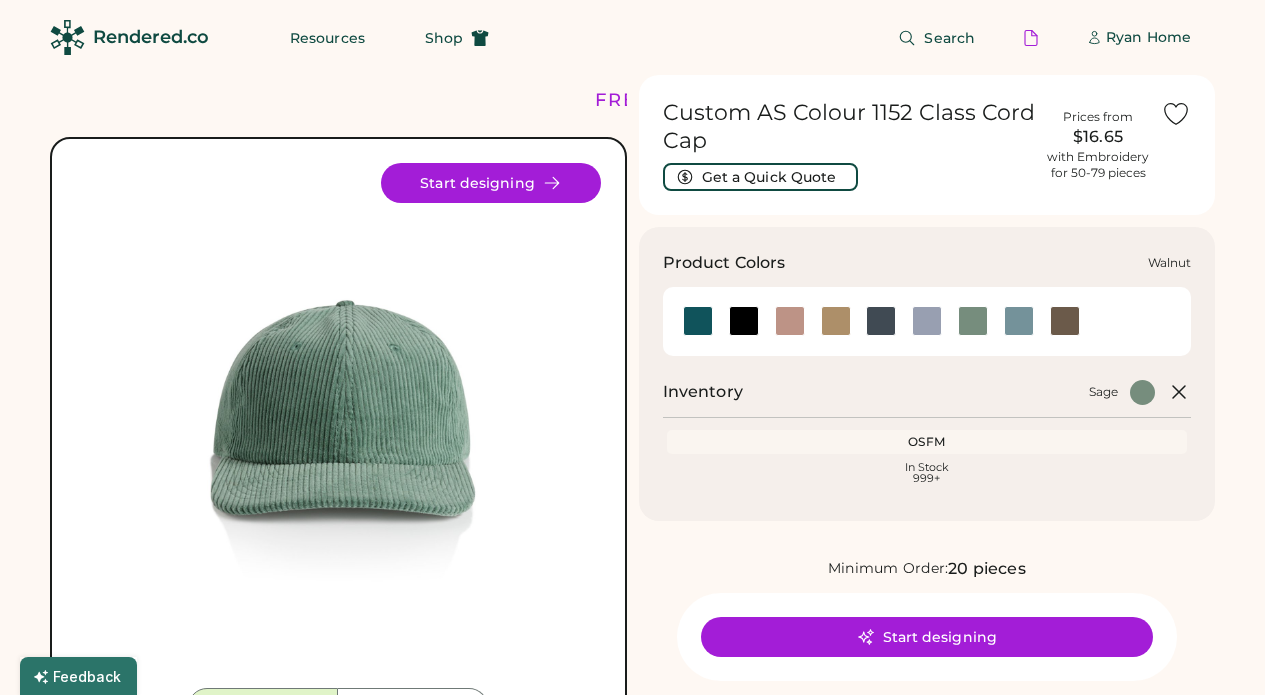 click at bounding box center [1065, 321] 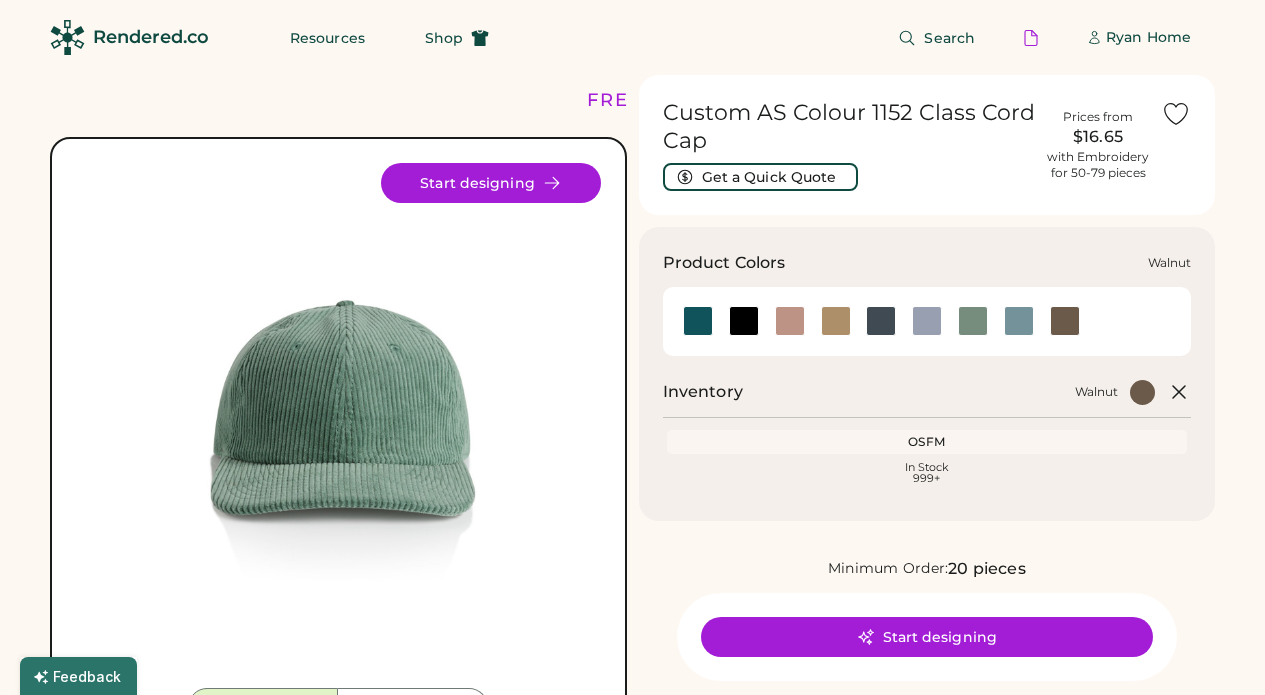 scroll, scrollTop: 0, scrollLeft: 0, axis: both 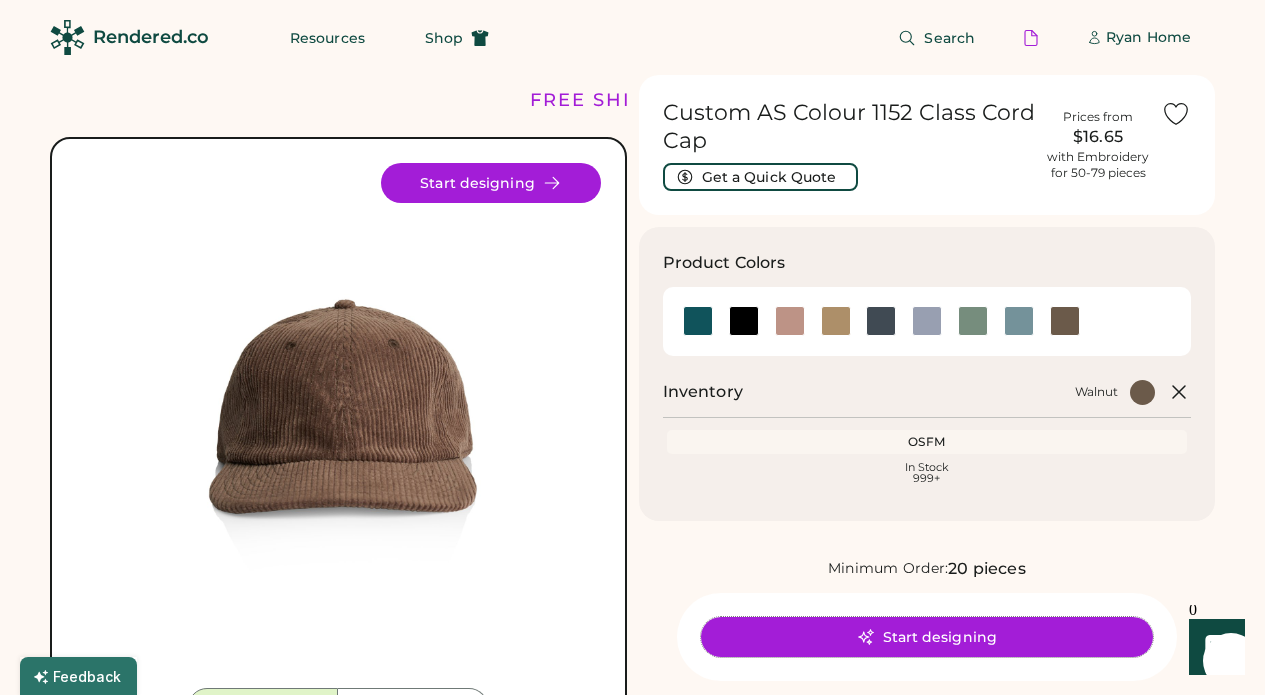 click 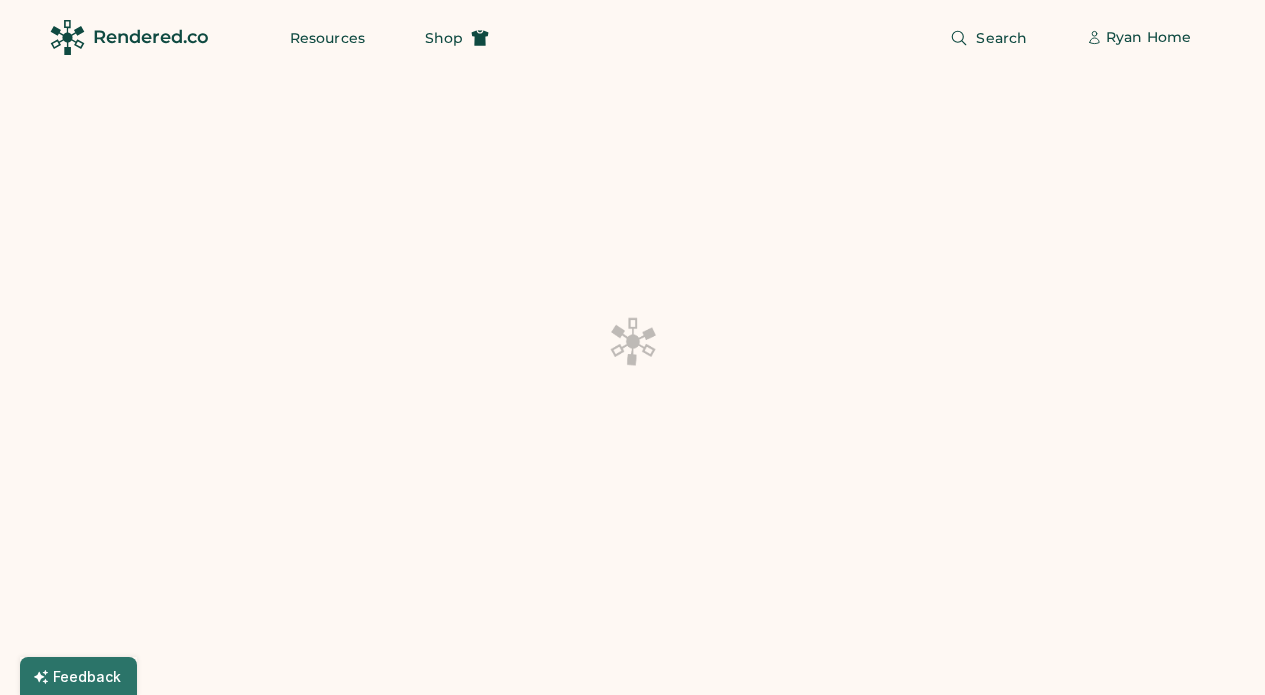 scroll, scrollTop: 0, scrollLeft: 0, axis: both 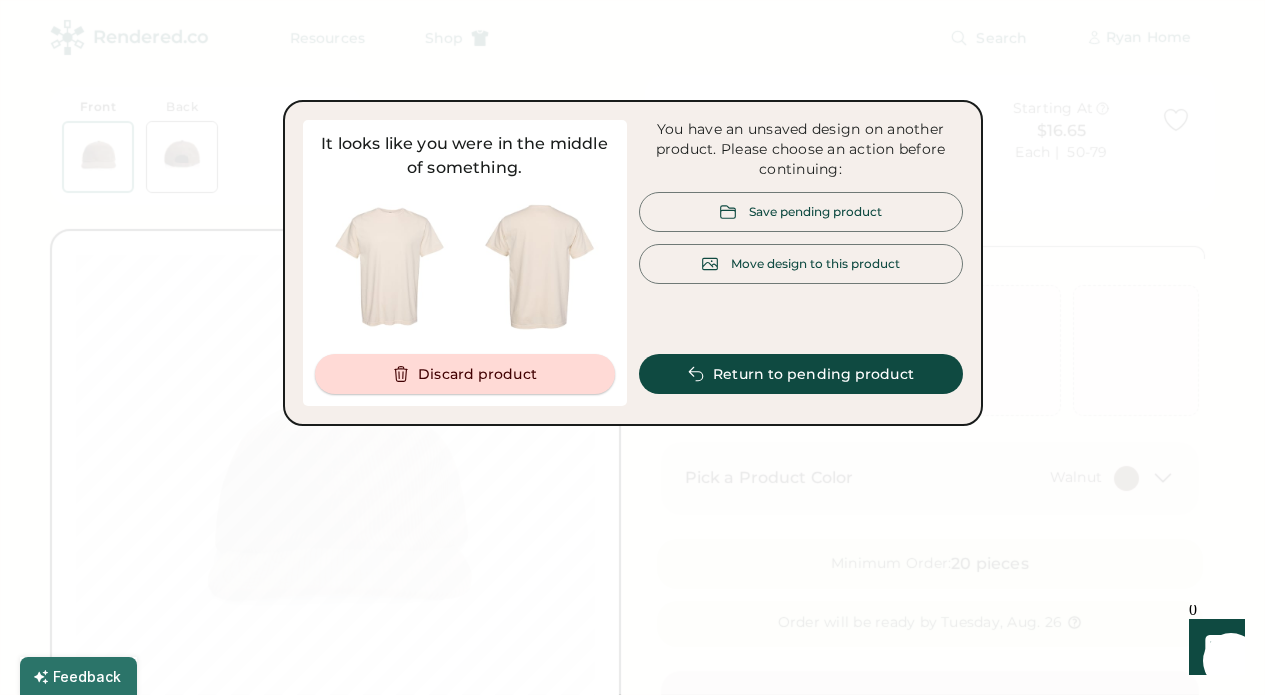 click on "Discard product" at bounding box center [465, 374] 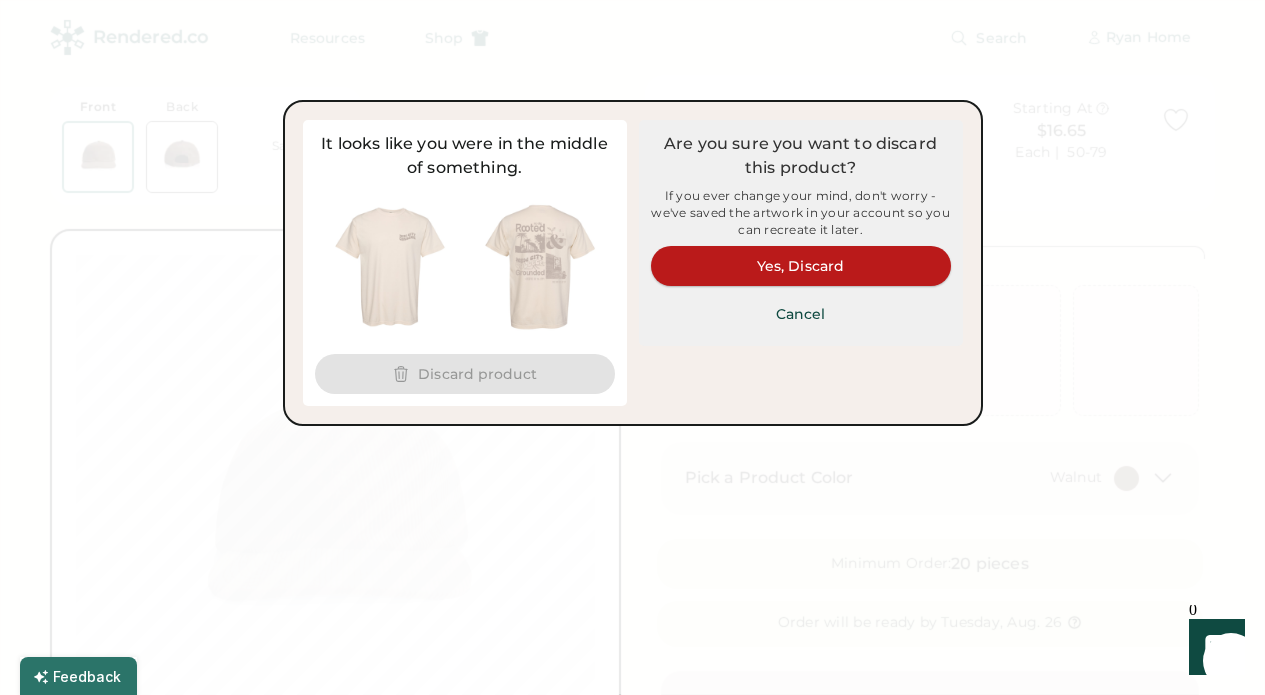 click on "Yes, Discard" at bounding box center [801, 266] 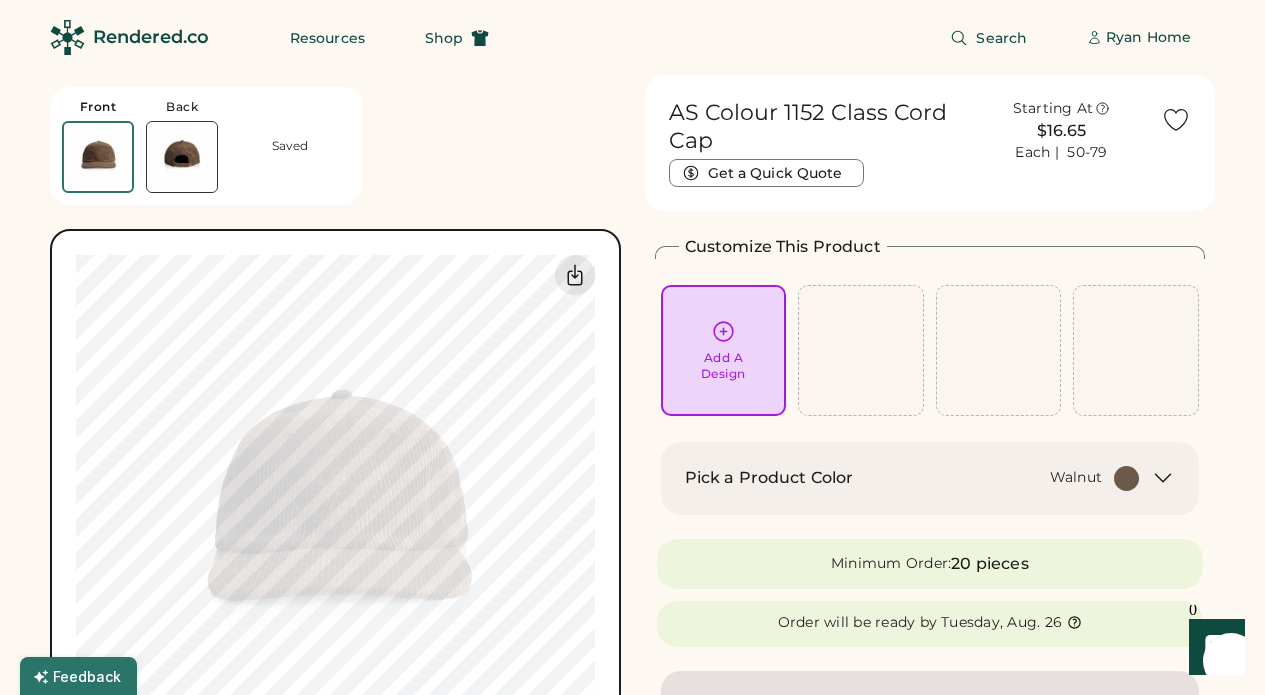 scroll, scrollTop: 145, scrollLeft: 0, axis: vertical 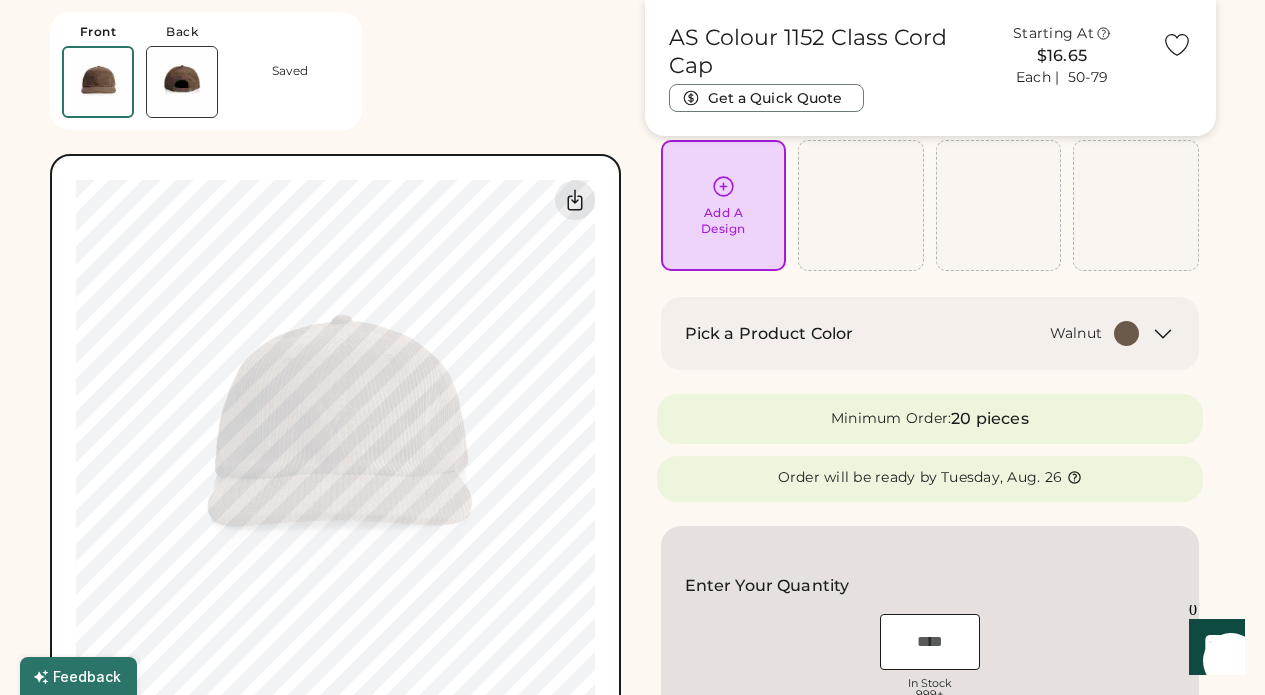 click on "Add A
Design" at bounding box center [724, 205] 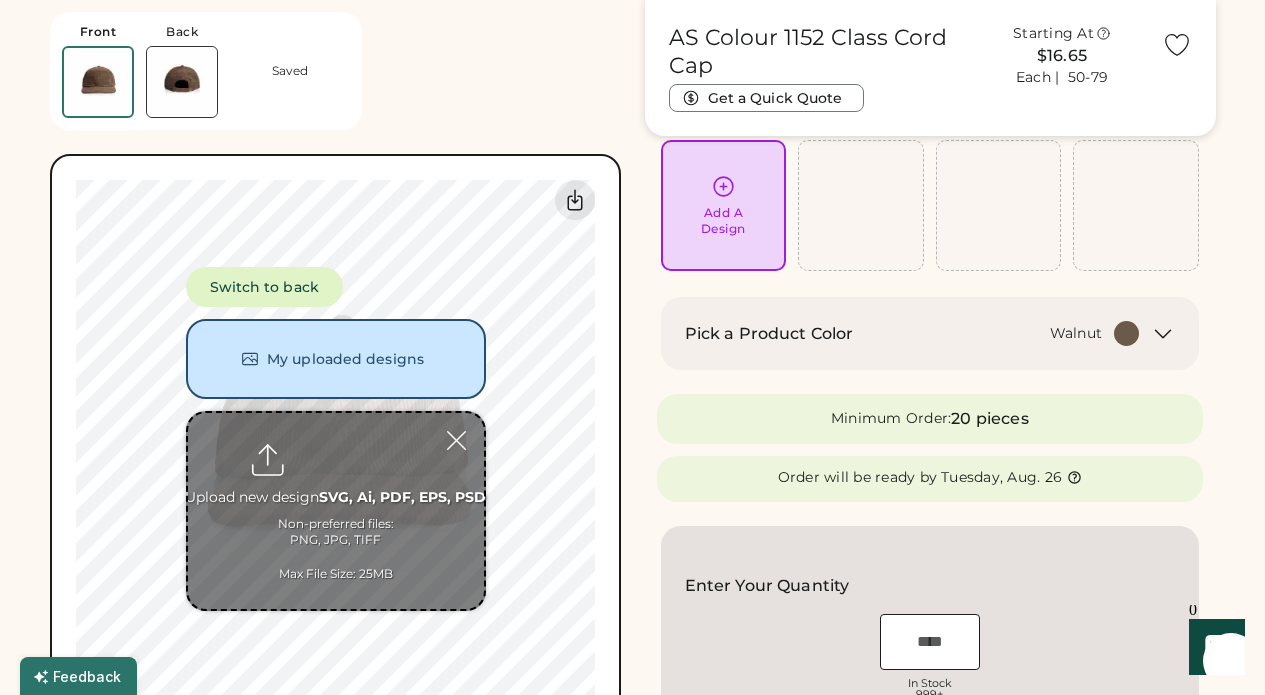 click at bounding box center (336, 511) 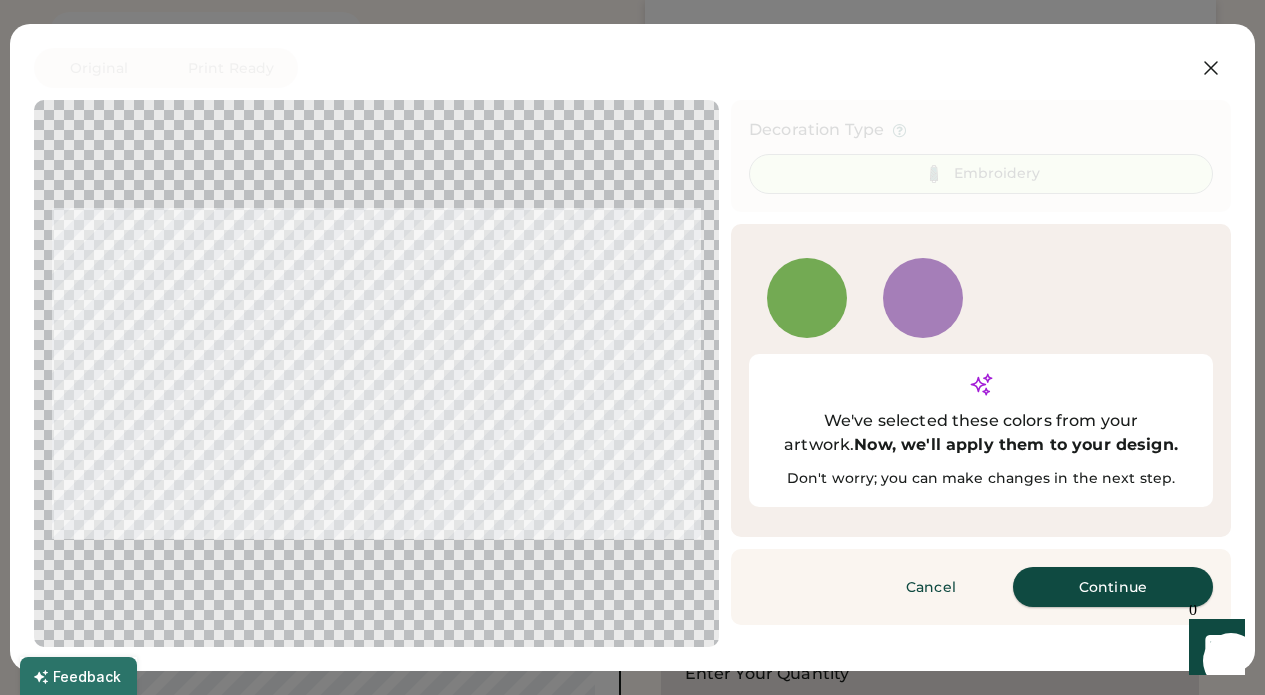 click on "Continue" at bounding box center (1113, 587) 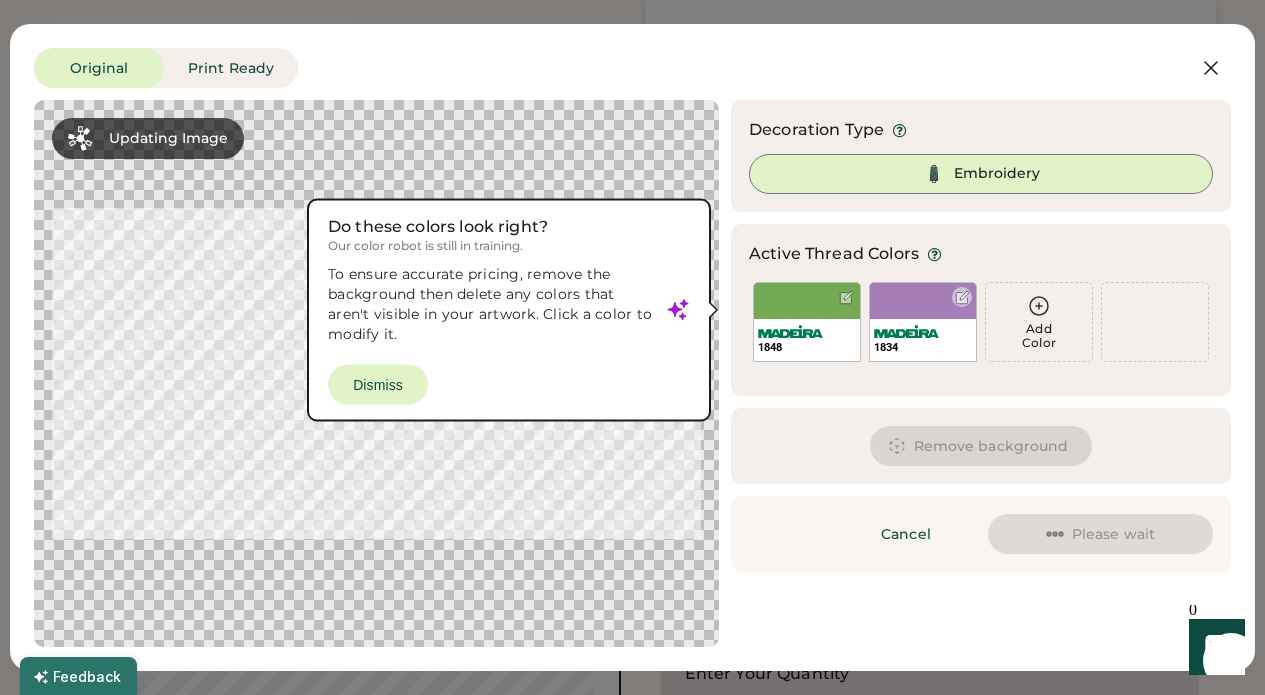 click at bounding box center [962, 297] 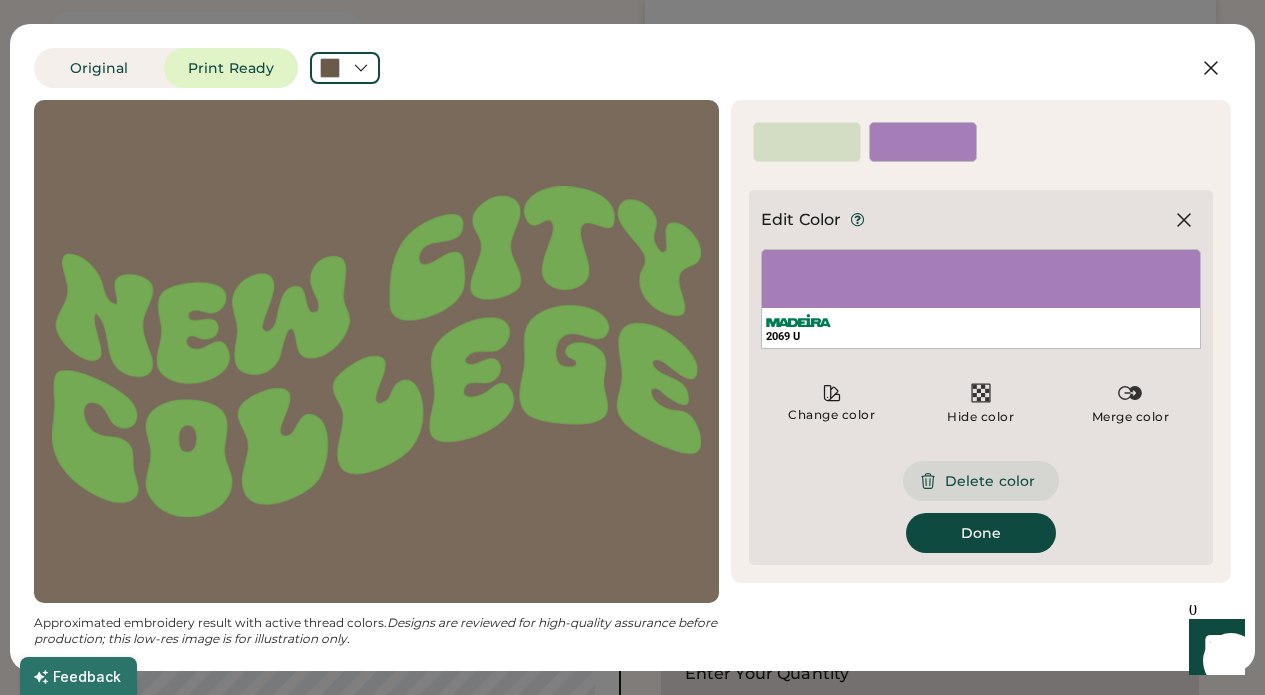 click on "Delete color" at bounding box center (981, 481) 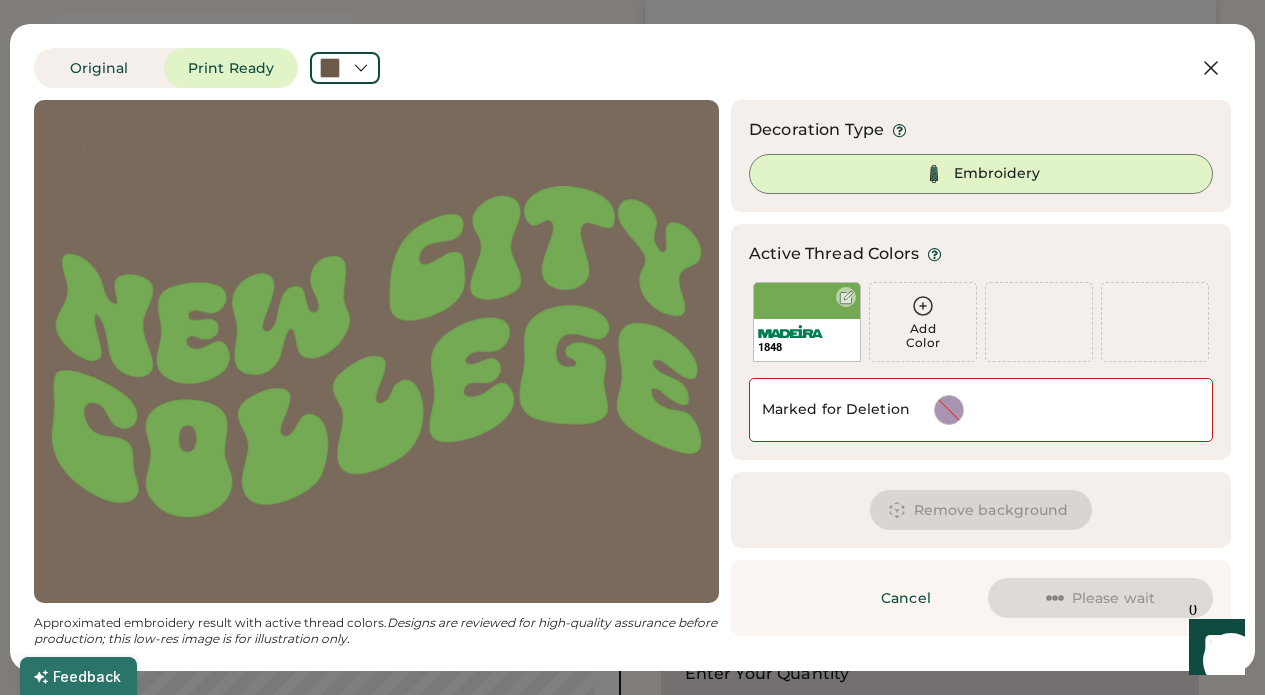 click on "1848" at bounding box center (807, 322) 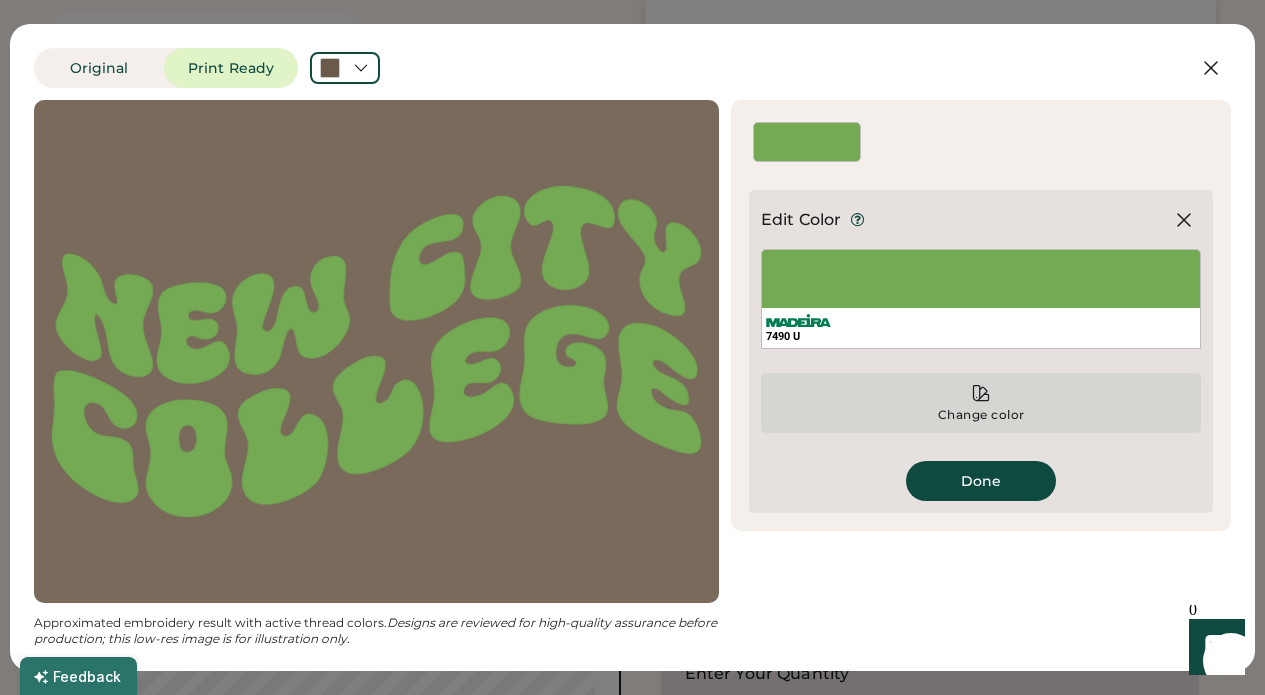 click 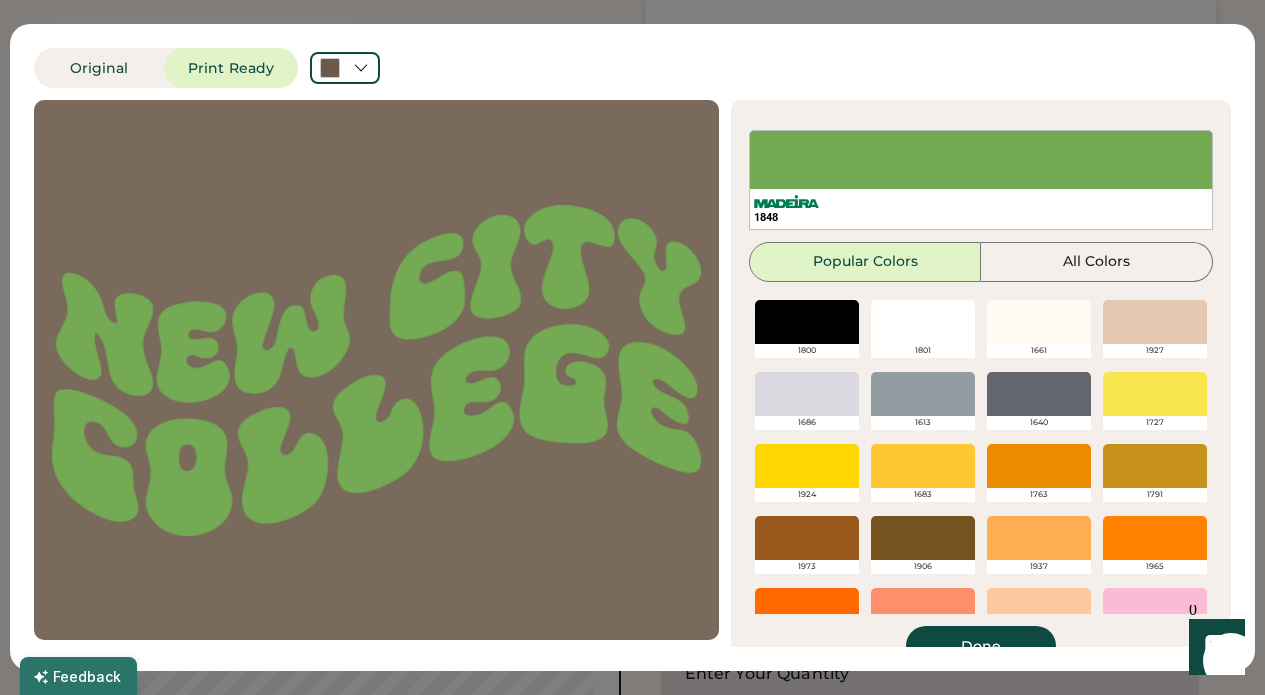 click at bounding box center [1155, 466] 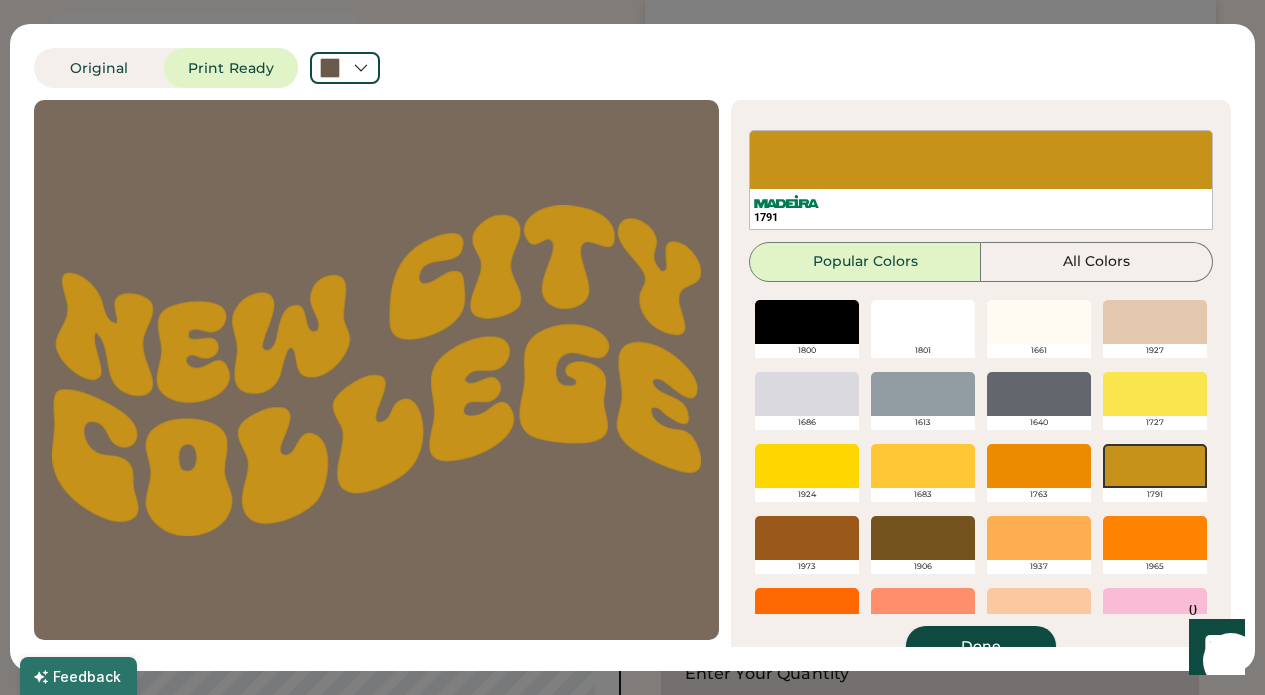 click on "Done" at bounding box center (981, 646) 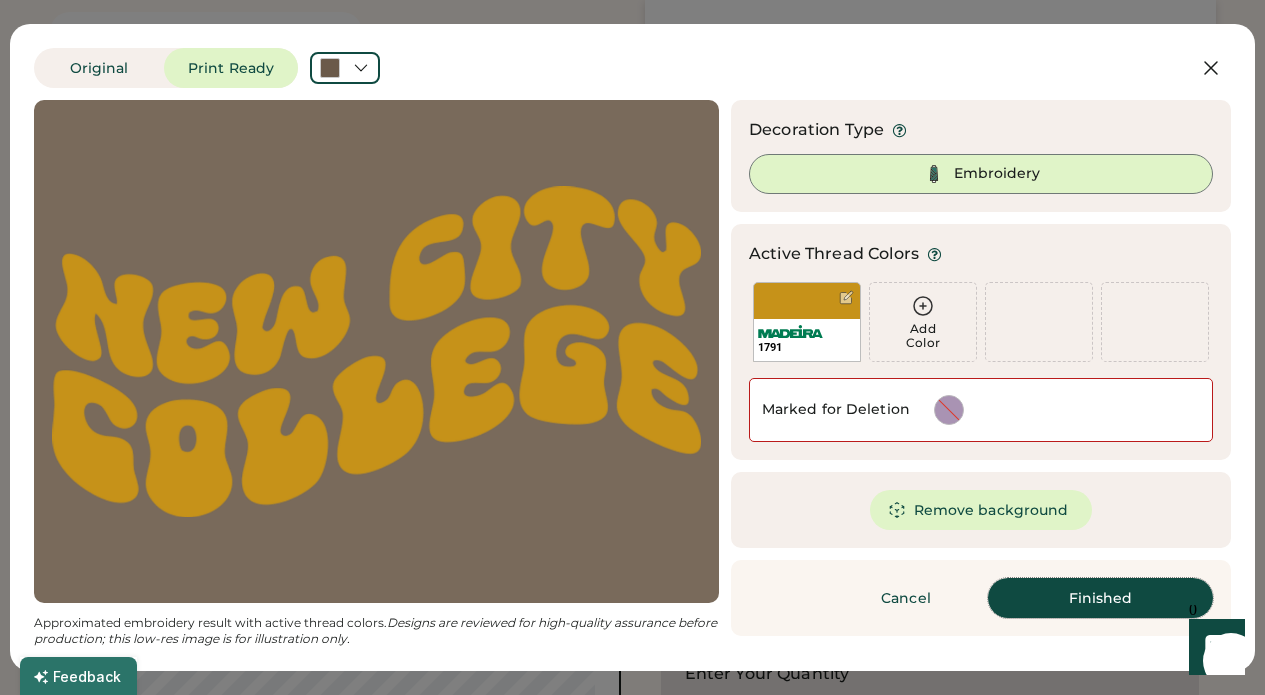 click on "Finished" at bounding box center [1100, 598] 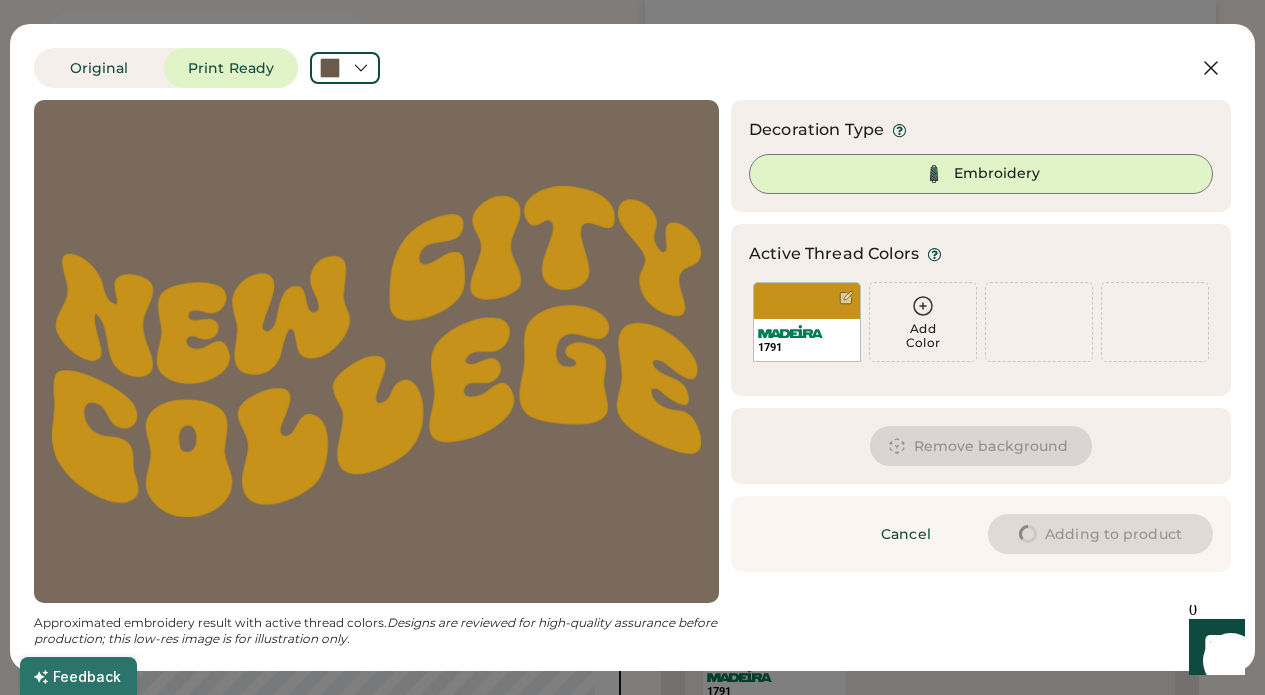 type on "****" 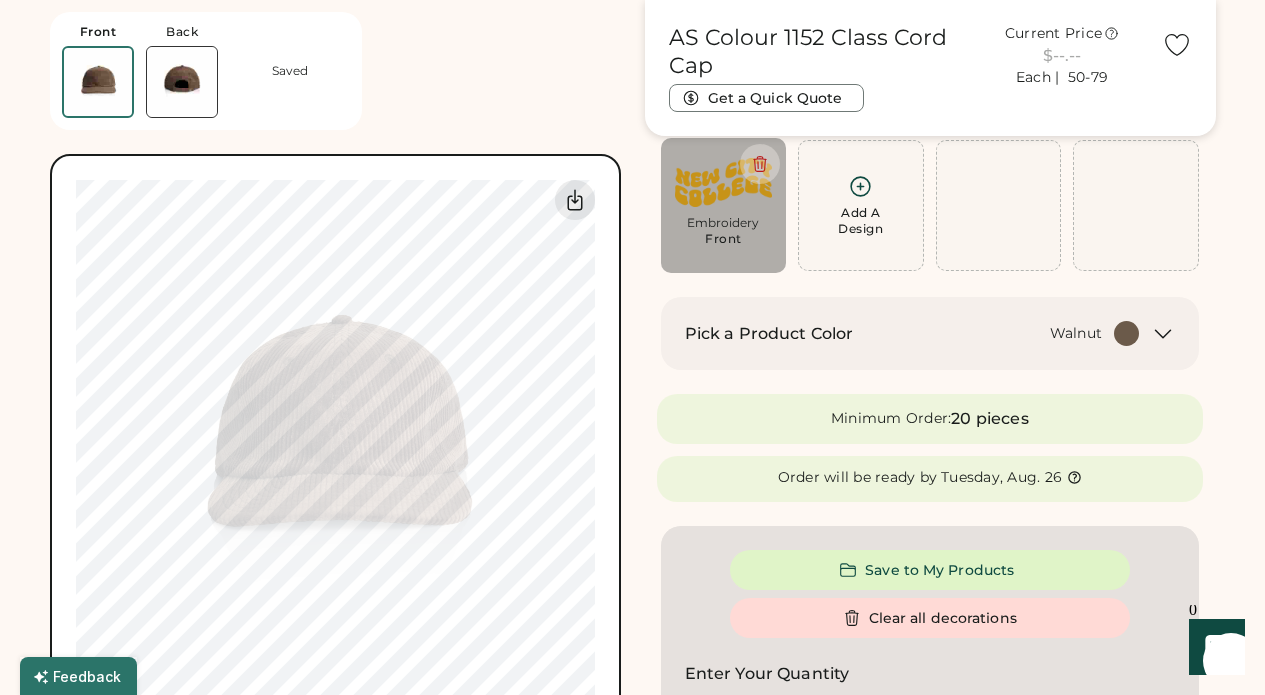 type on "****" 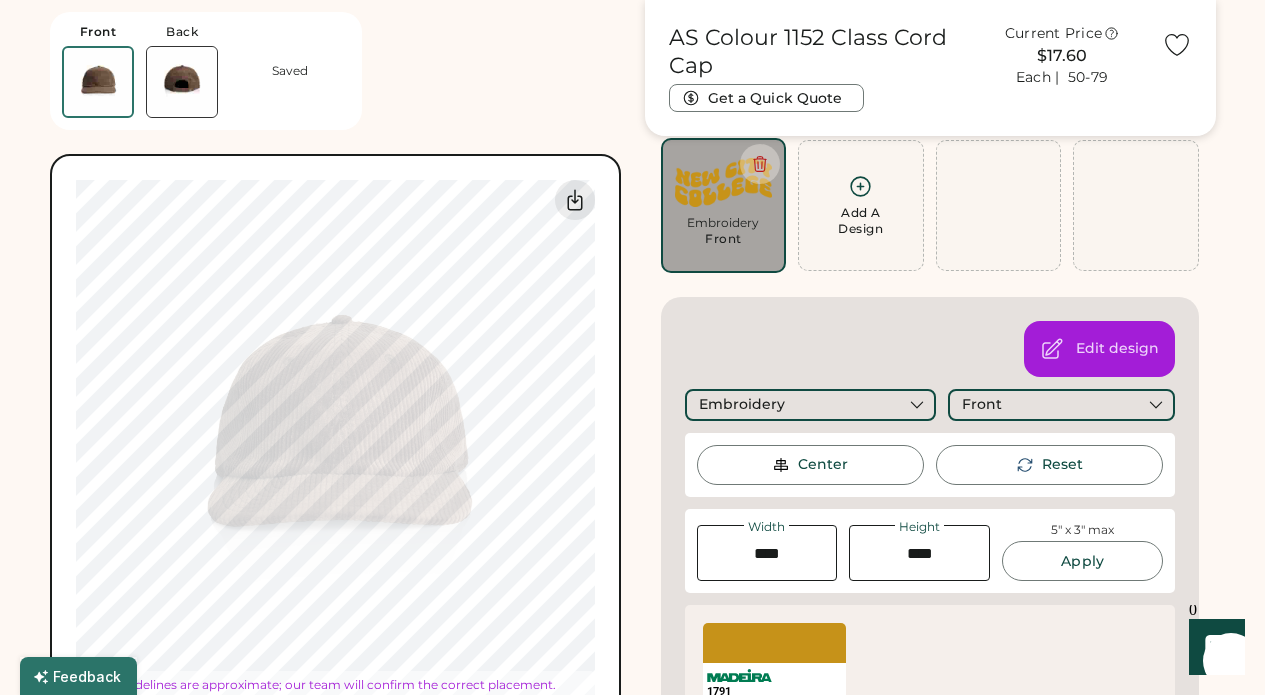 type on "****" 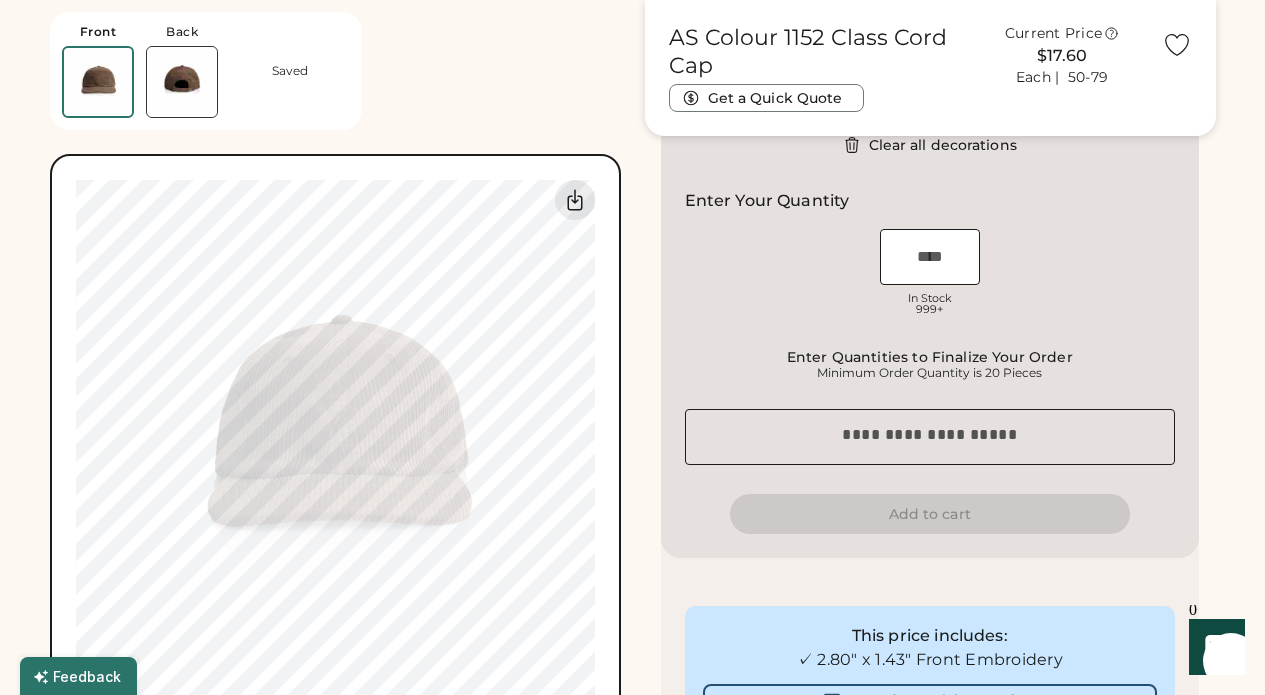 scroll, scrollTop: 605, scrollLeft: 0, axis: vertical 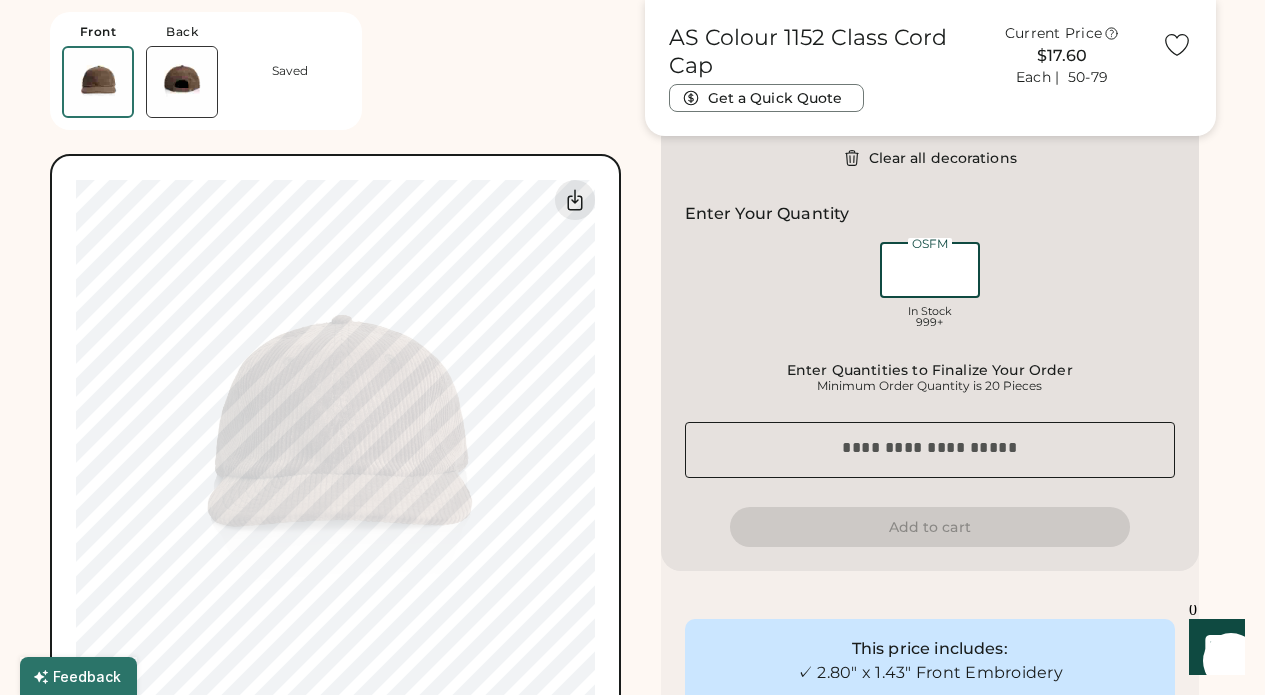 click at bounding box center [930, 270] 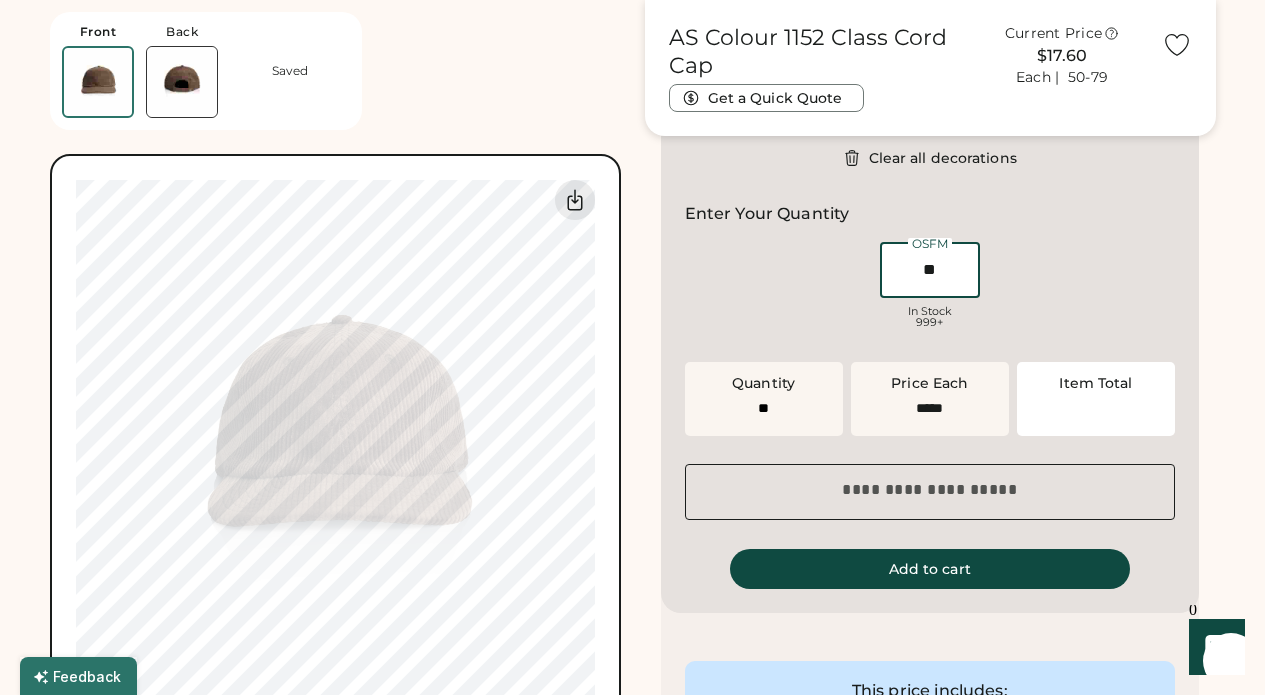 type on "**" 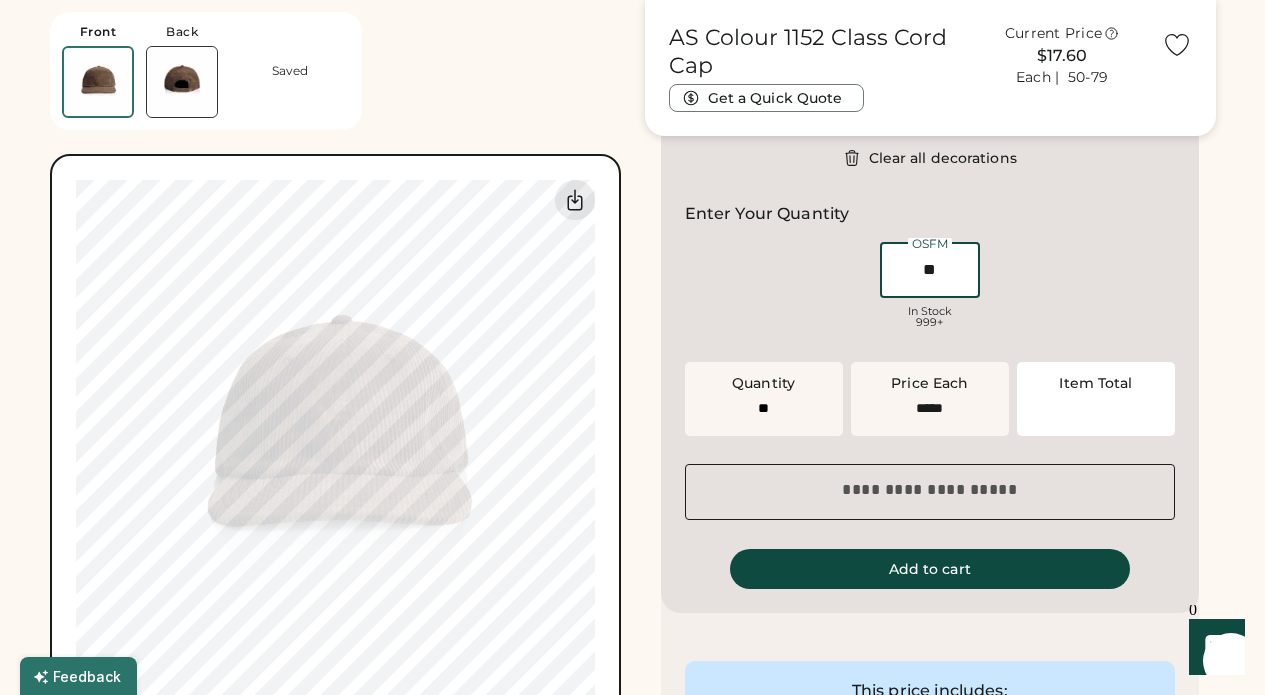 type on "******" 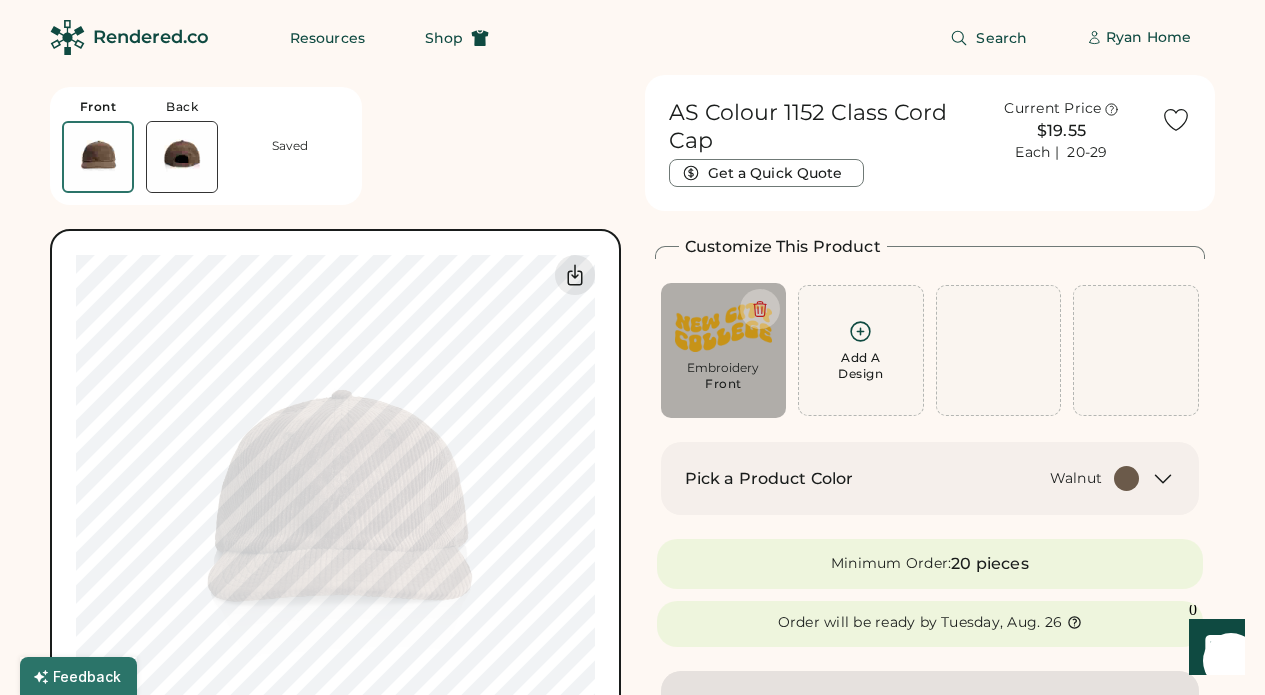 scroll, scrollTop: 0, scrollLeft: 0, axis: both 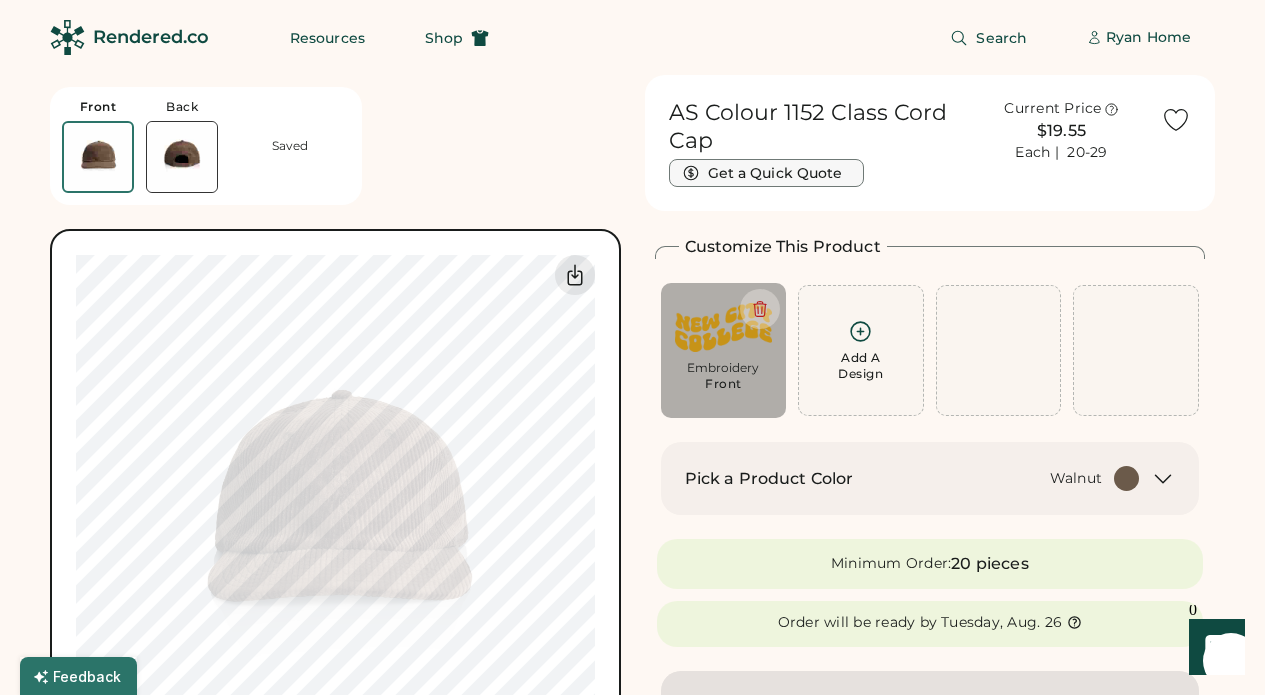 click on "Get a Quick Quote" at bounding box center (766, 173) 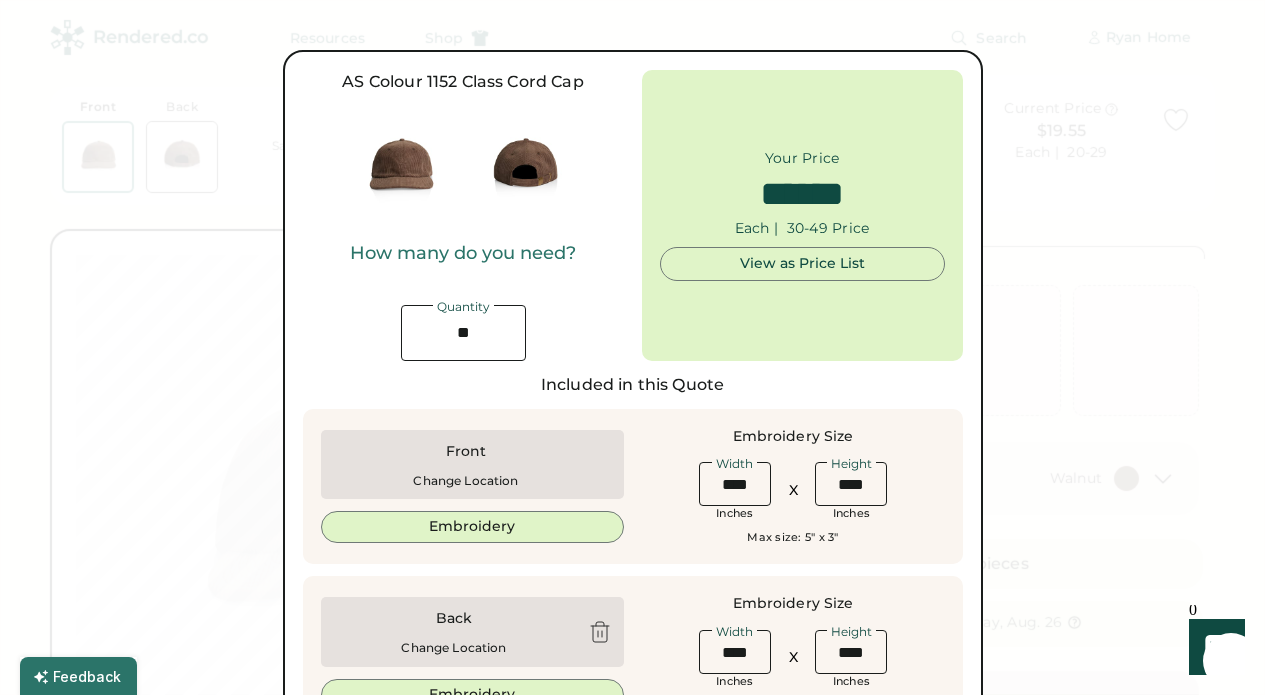 type on "******" 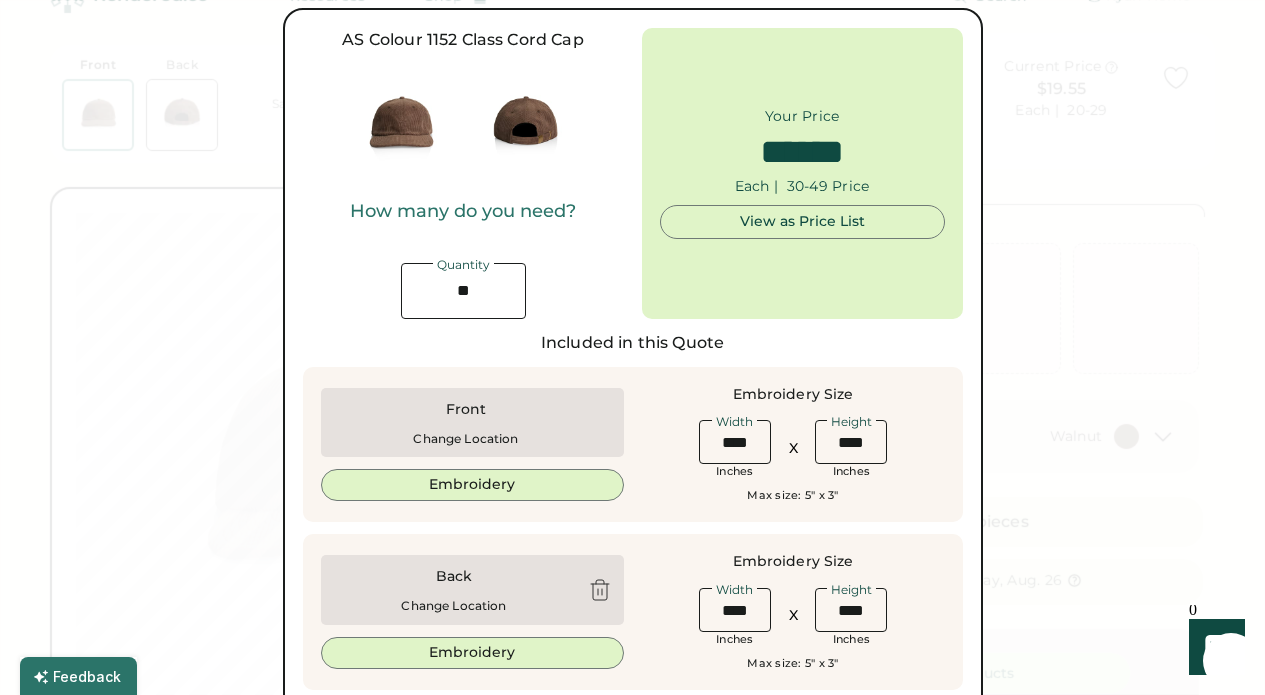 scroll, scrollTop: 41, scrollLeft: 0, axis: vertical 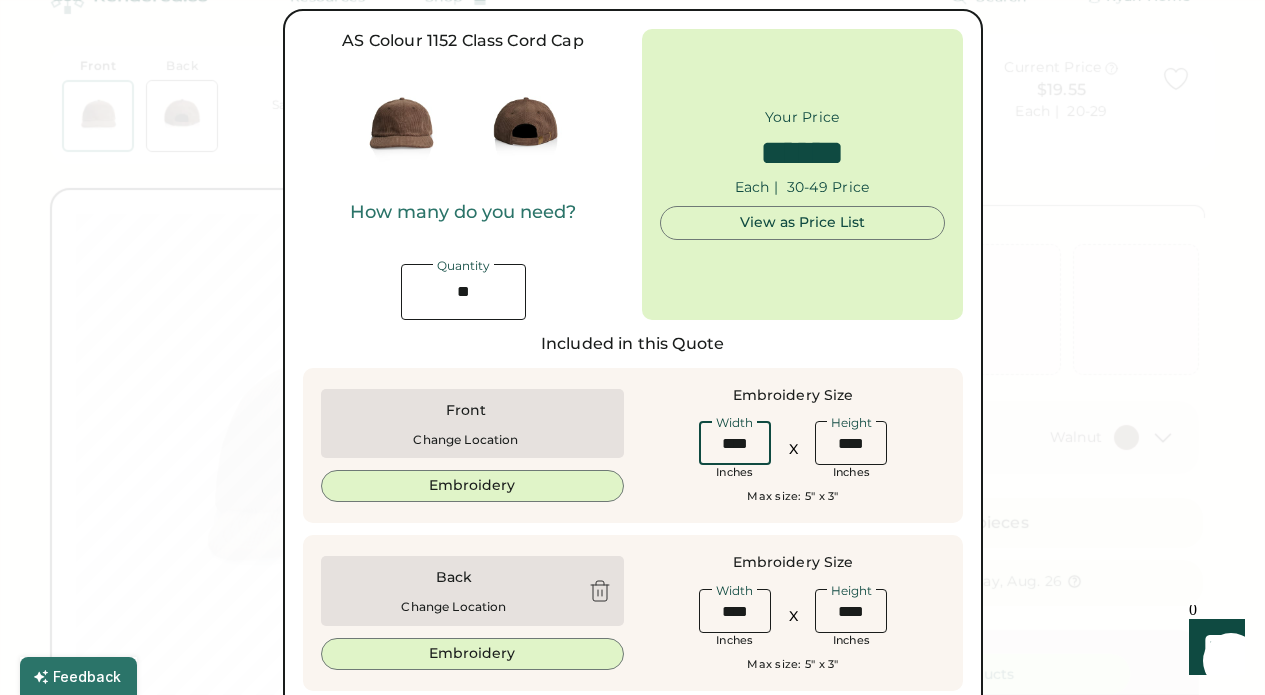 drag, startPoint x: 723, startPoint y: 445, endPoint x: 694, endPoint y: 445, distance: 29 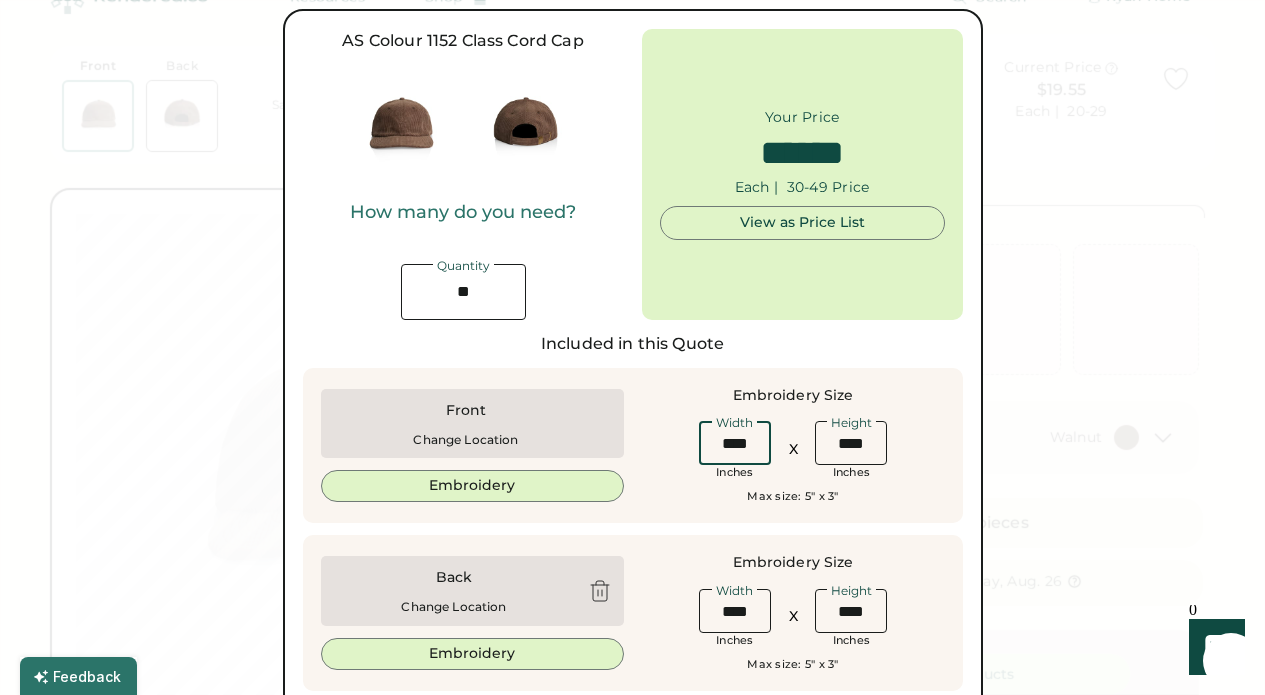 type on "****" 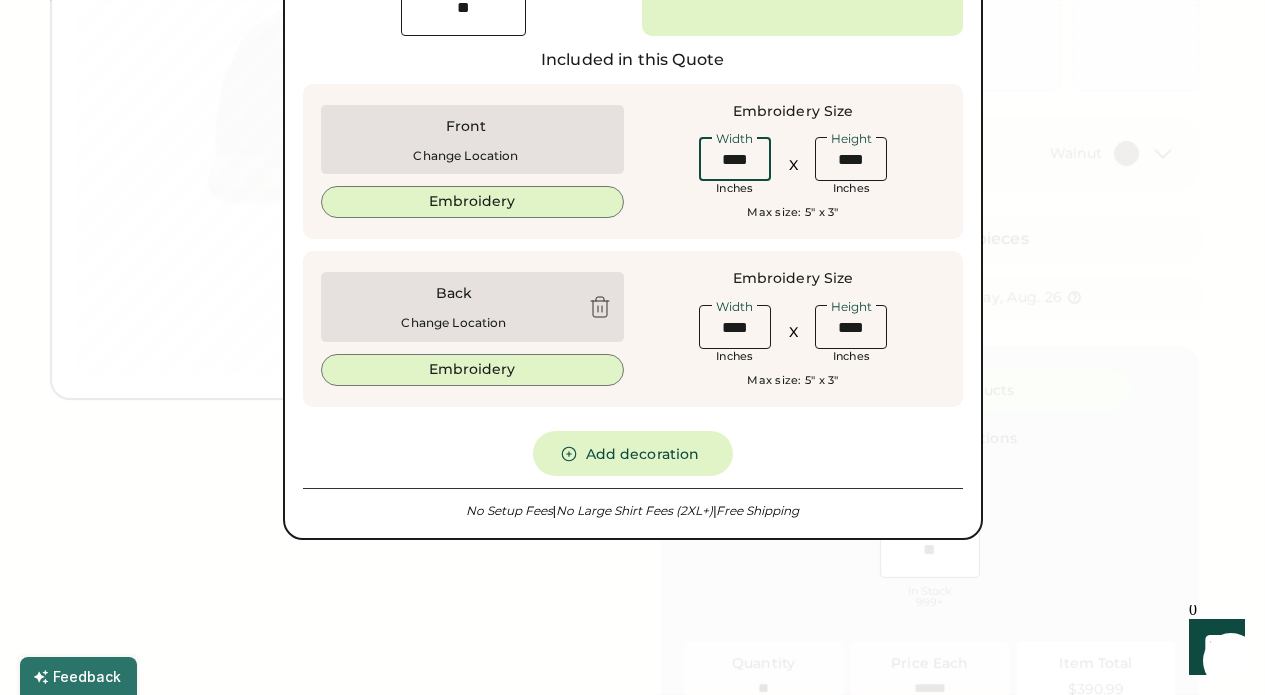 scroll, scrollTop: 326, scrollLeft: 0, axis: vertical 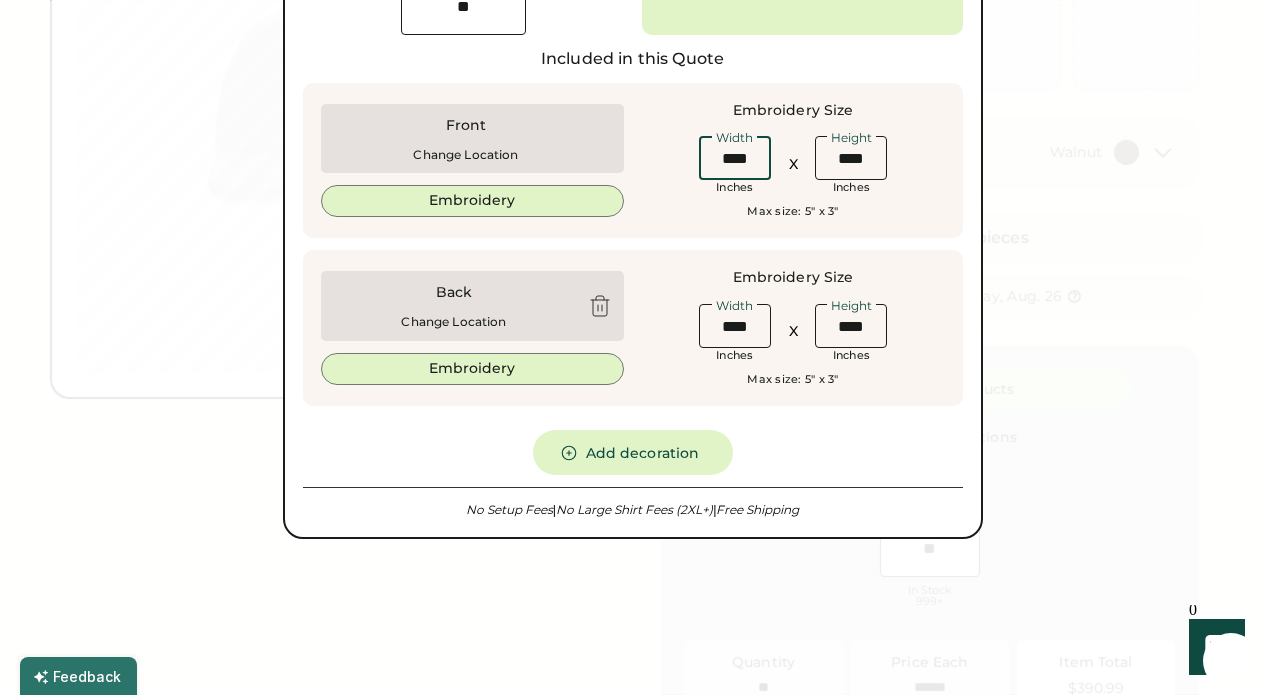 click on "Front Change Location" at bounding box center (466, 139) 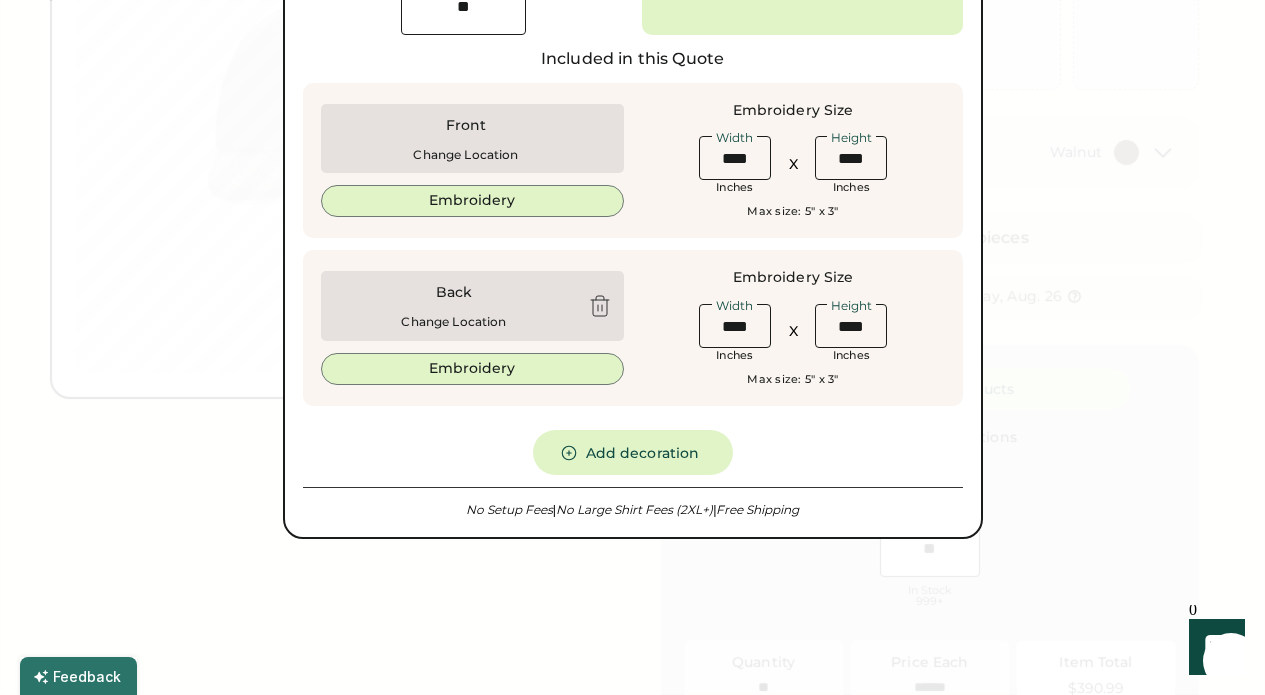 click at bounding box center [600, 306] 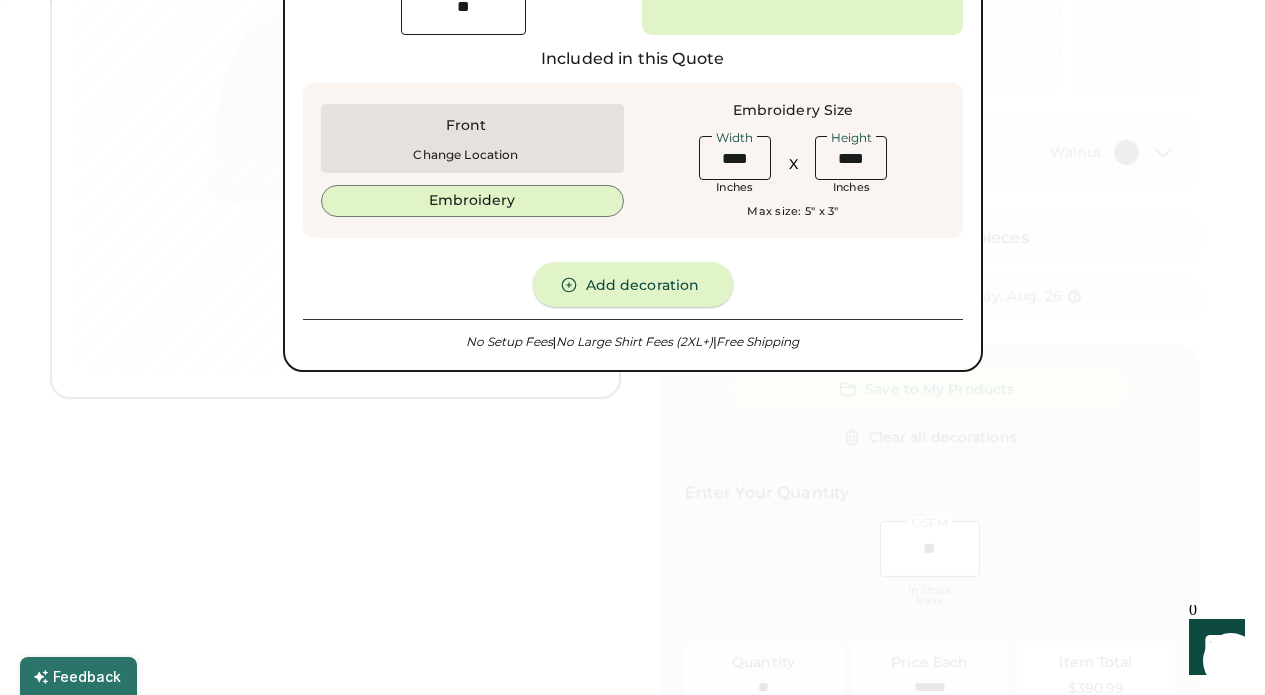 type 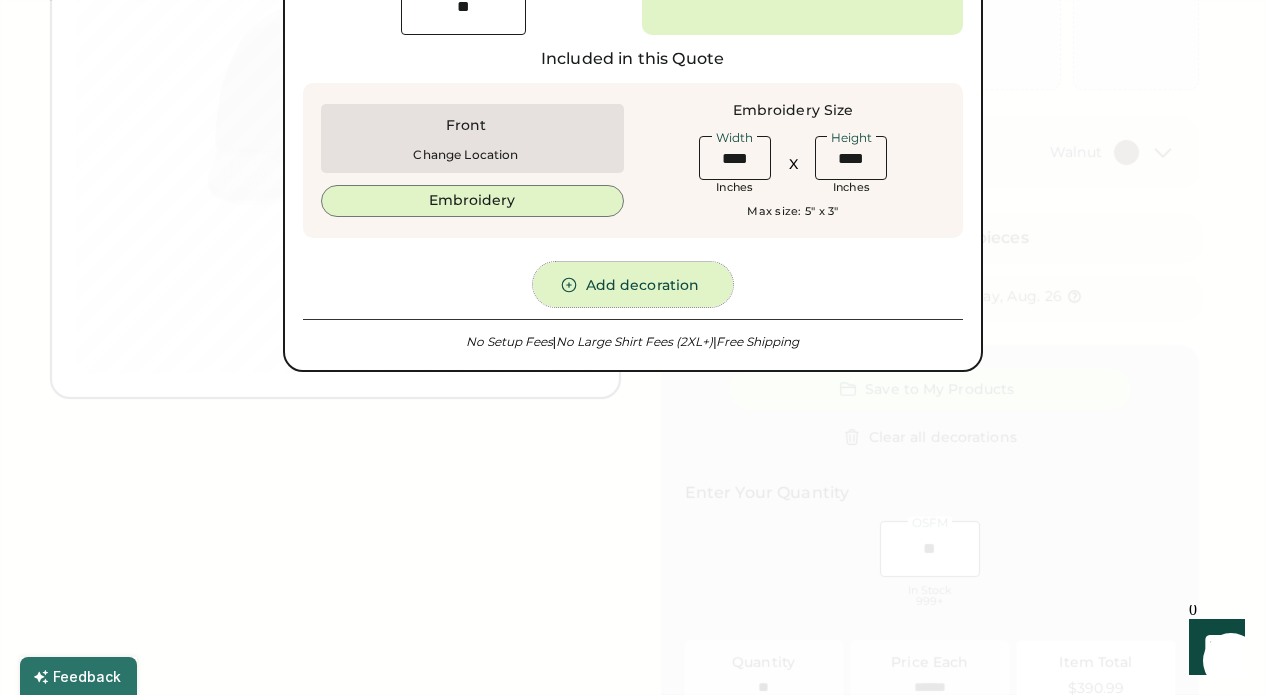 click on "Add decoration" at bounding box center (633, 284) 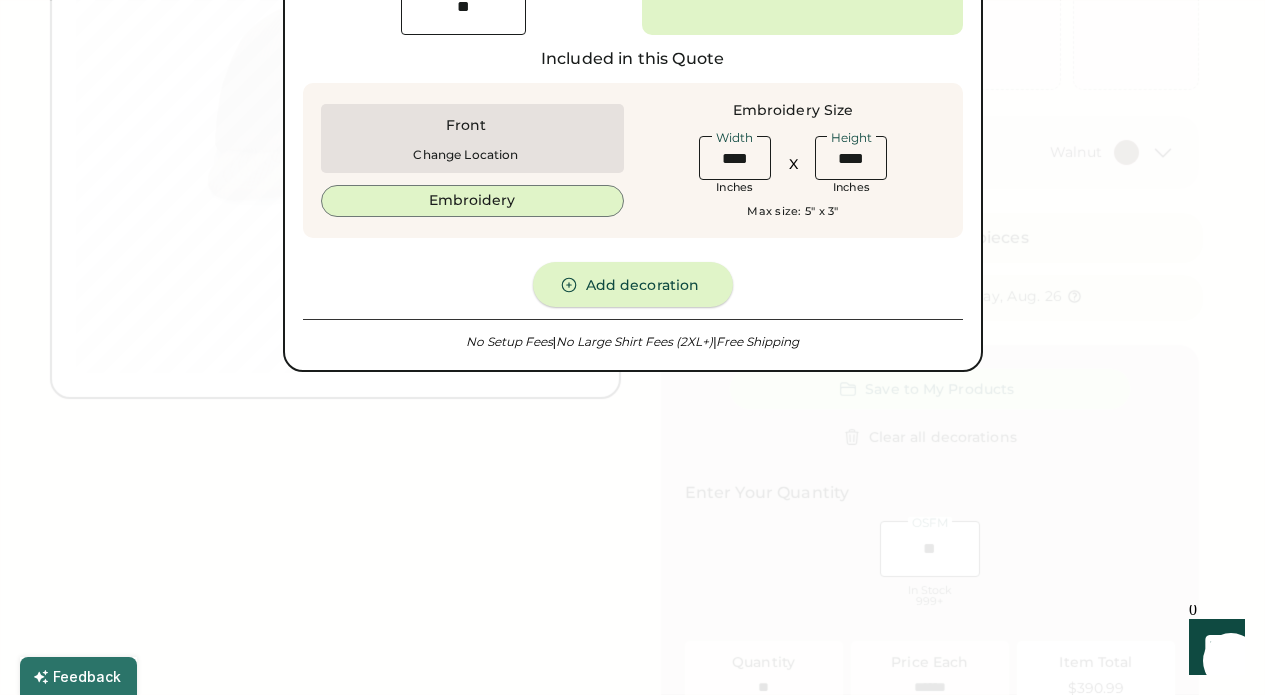 type on "******" 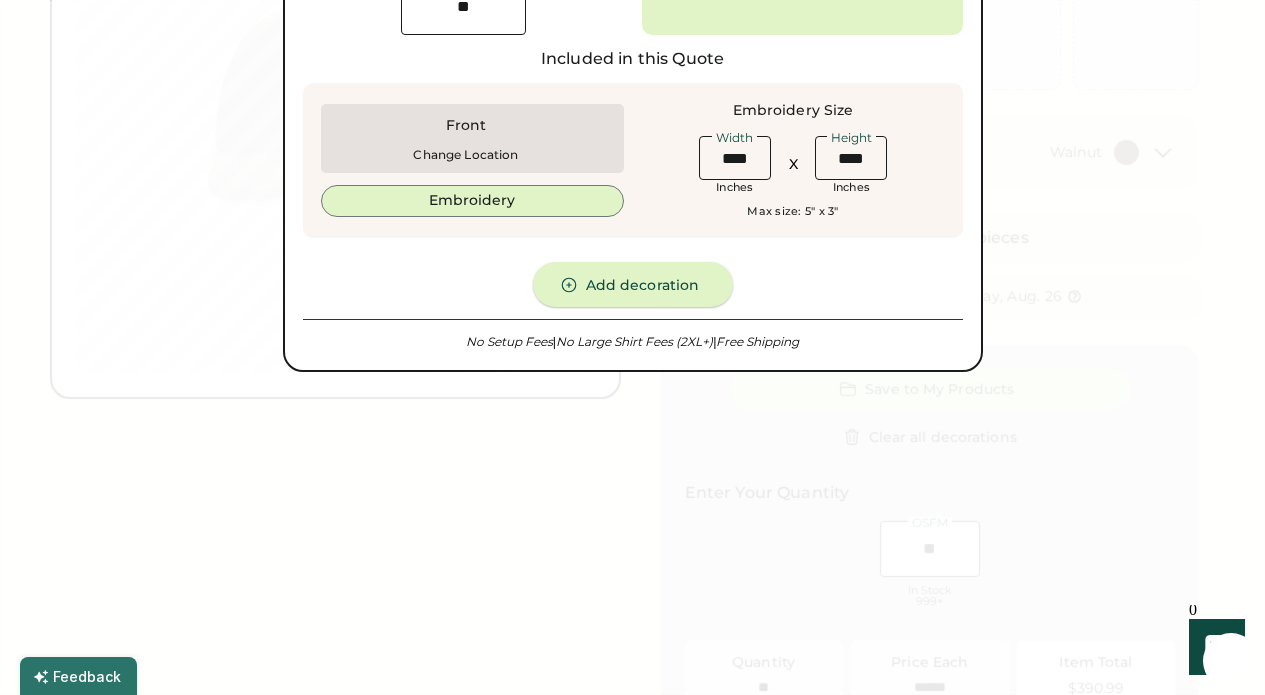 type on "****" 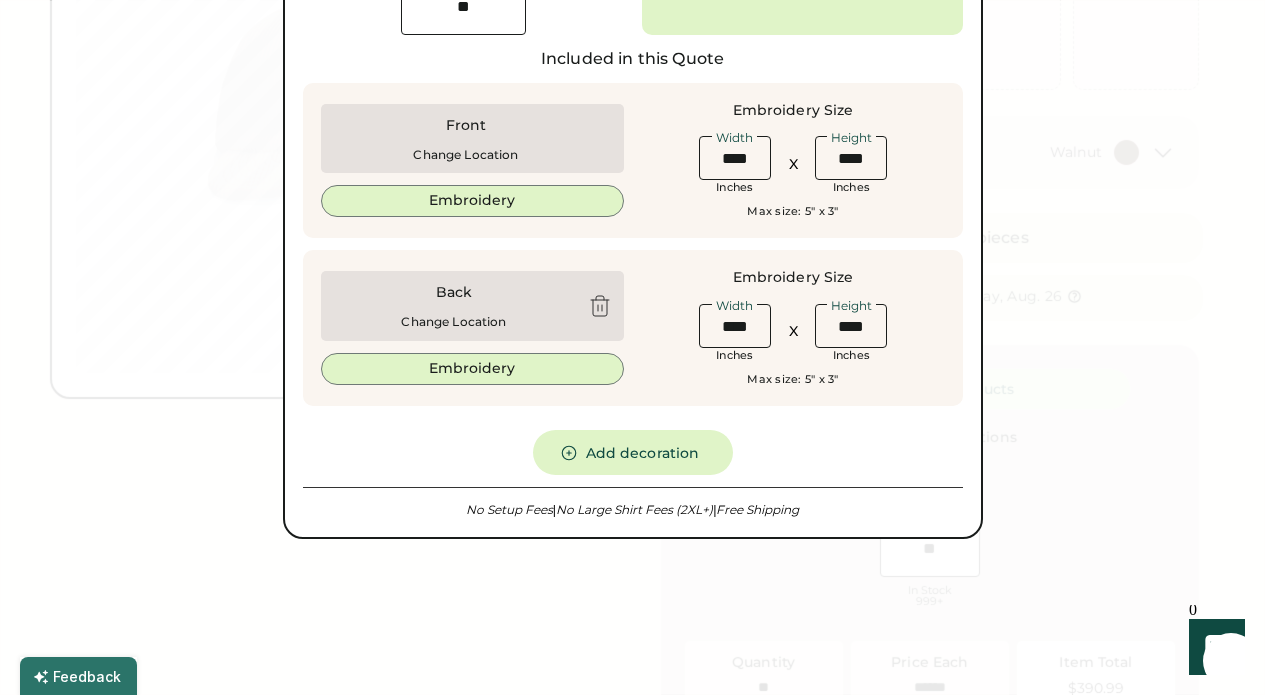 click at bounding box center [600, 306] 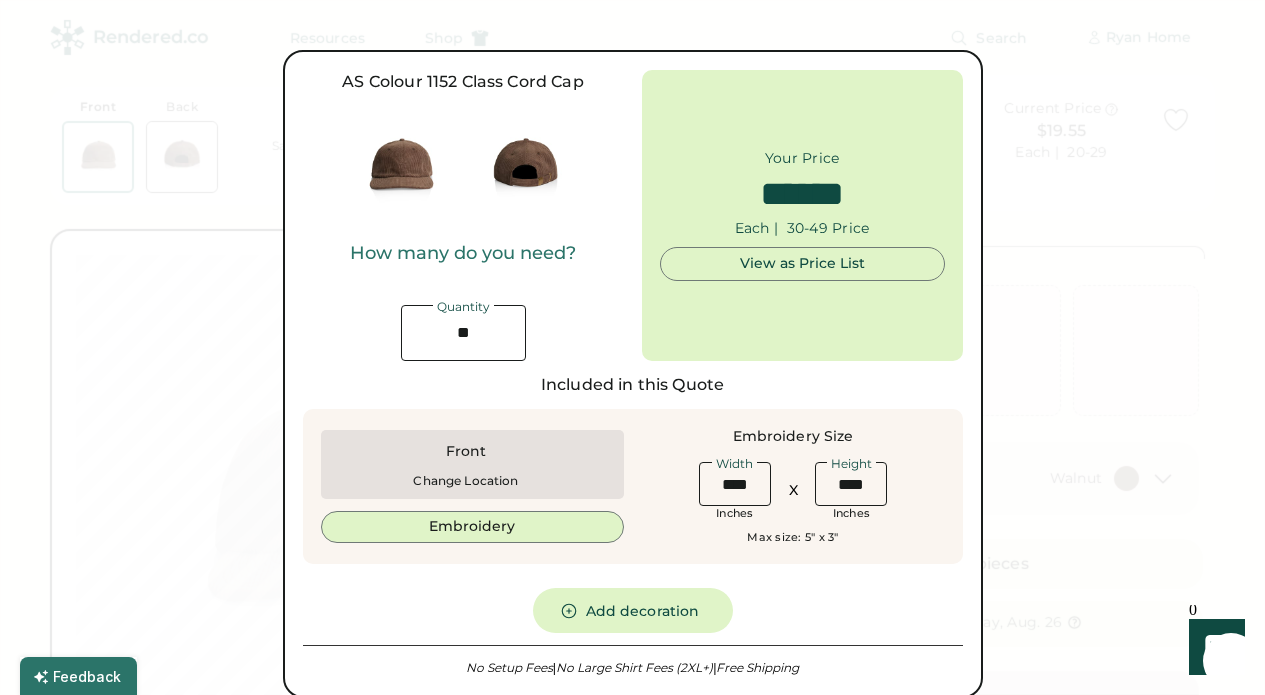 scroll, scrollTop: 0, scrollLeft: 0, axis: both 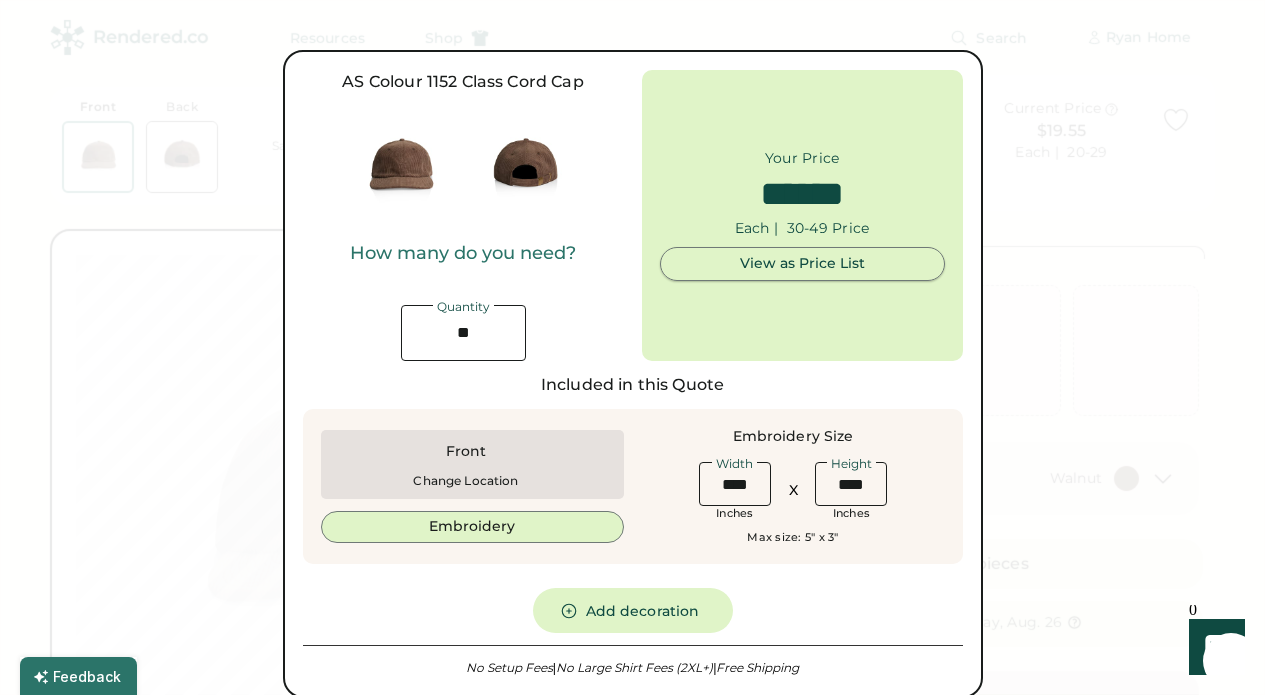 click on "View as Price List" at bounding box center [802, 264] 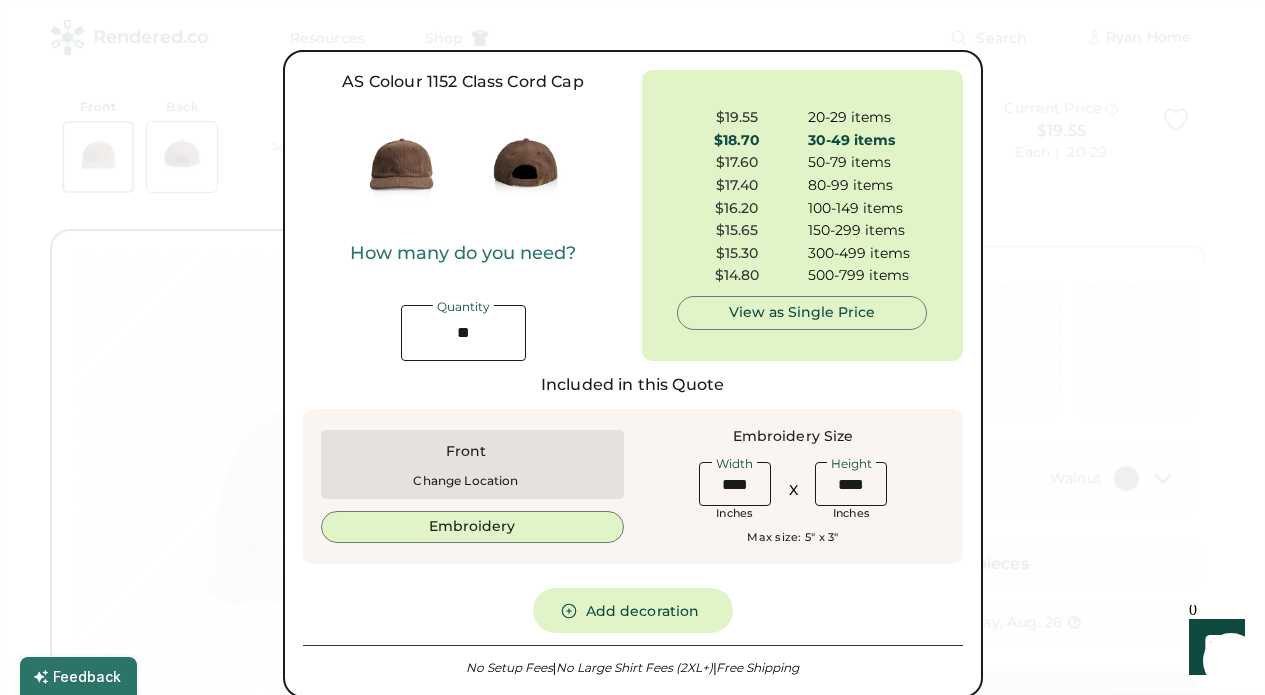click at bounding box center [632, 347] 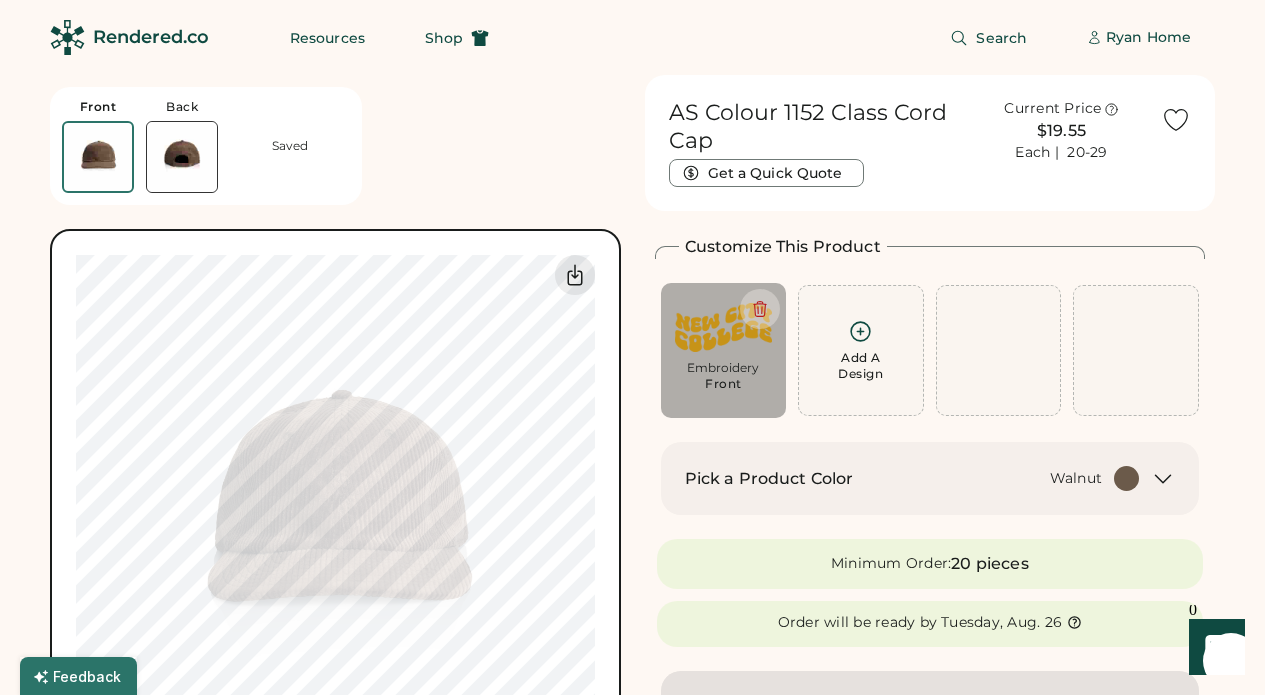 type on "****" 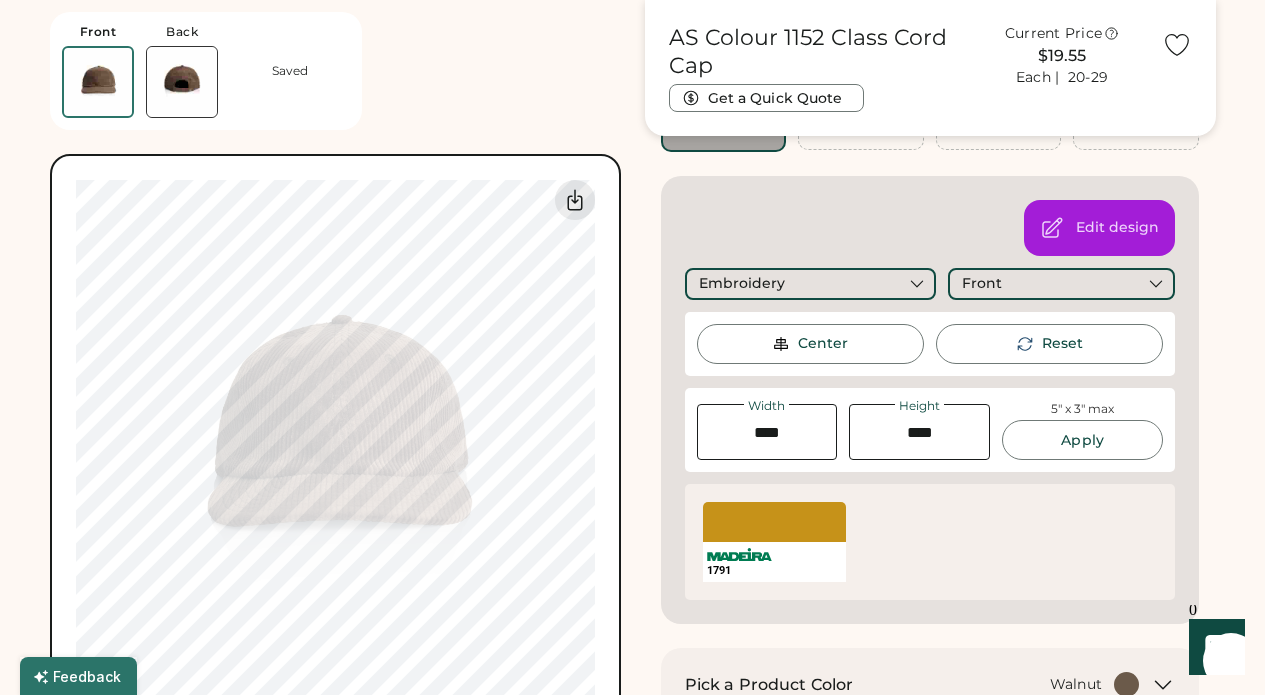 scroll, scrollTop: 270, scrollLeft: 0, axis: vertical 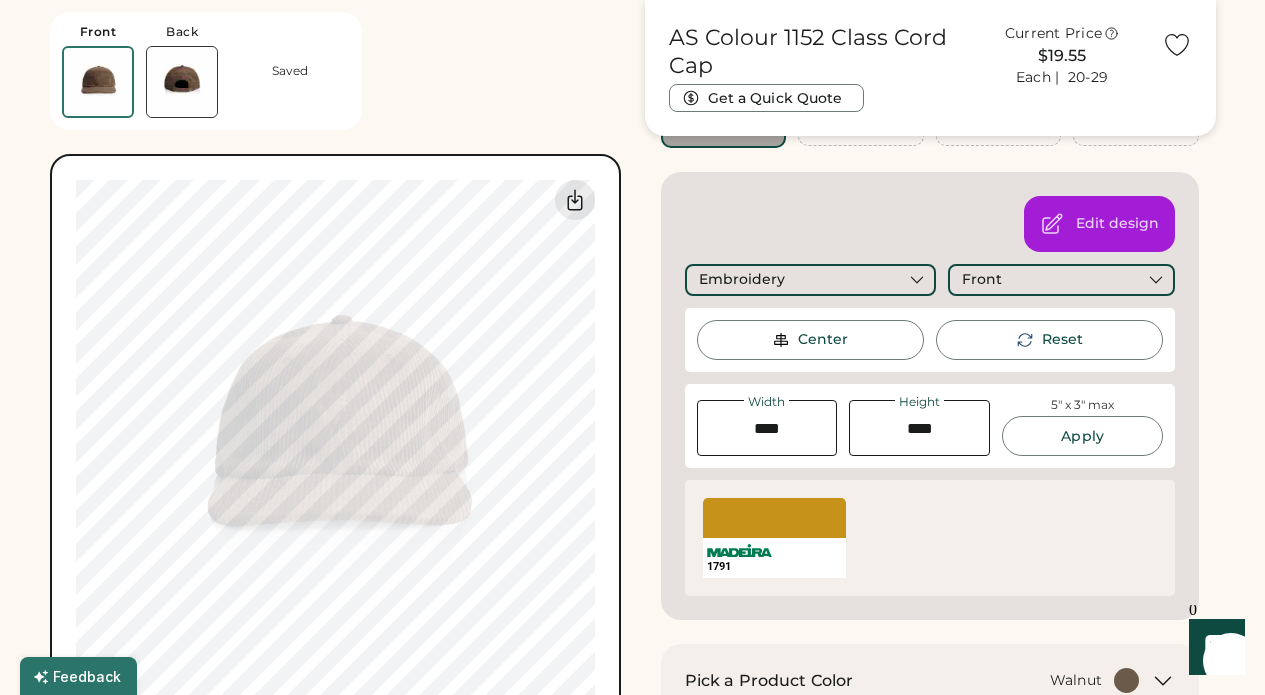 click at bounding box center (739, 550) 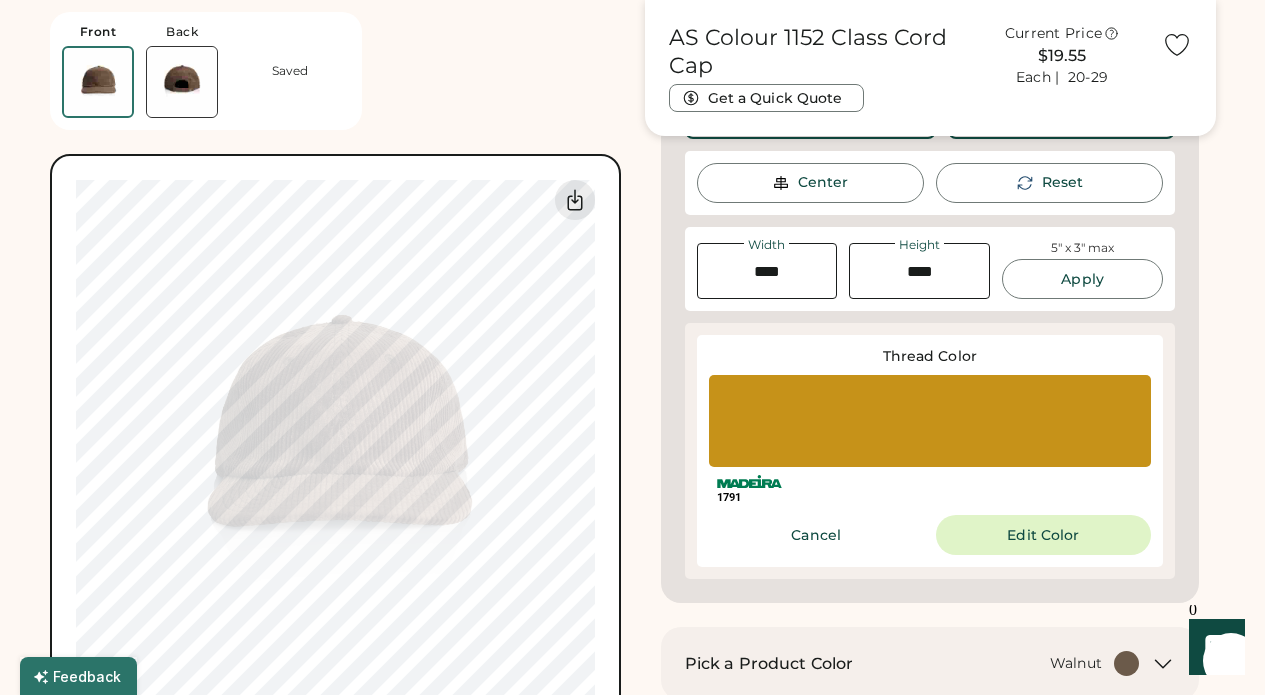 scroll, scrollTop: 454, scrollLeft: 0, axis: vertical 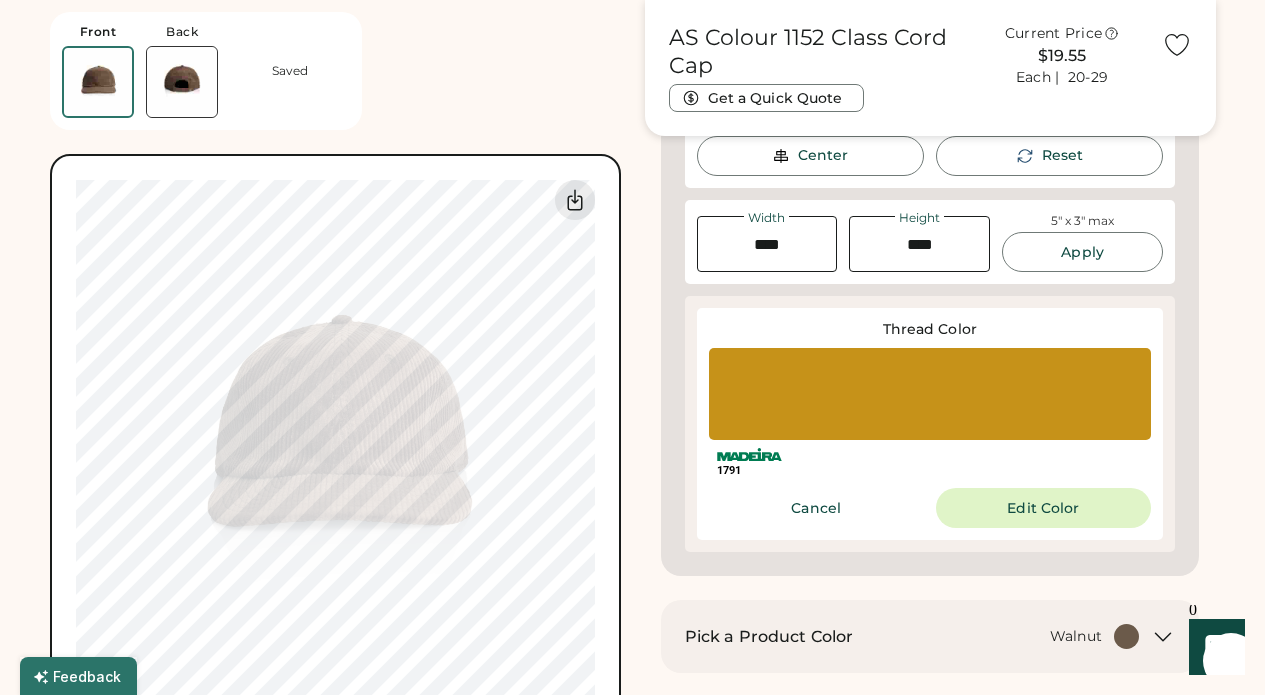 click on "Thread Color" at bounding box center [930, 330] 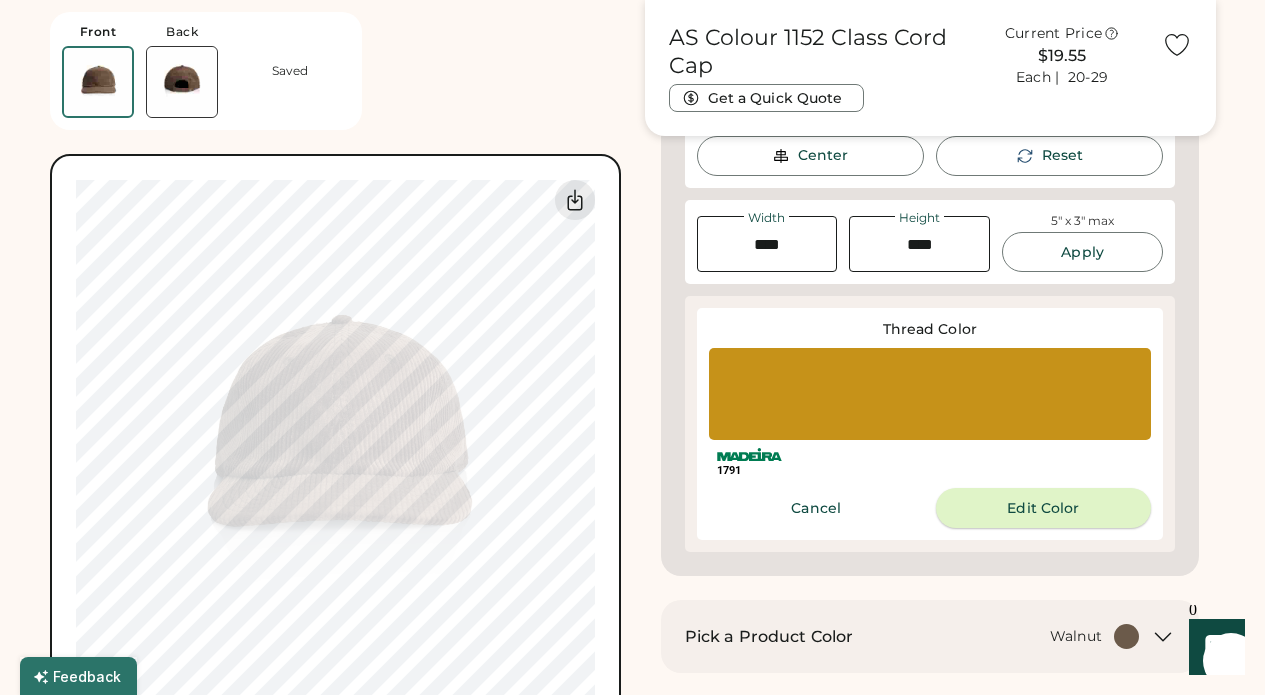 click on "Edit Color" at bounding box center (1043, 508) 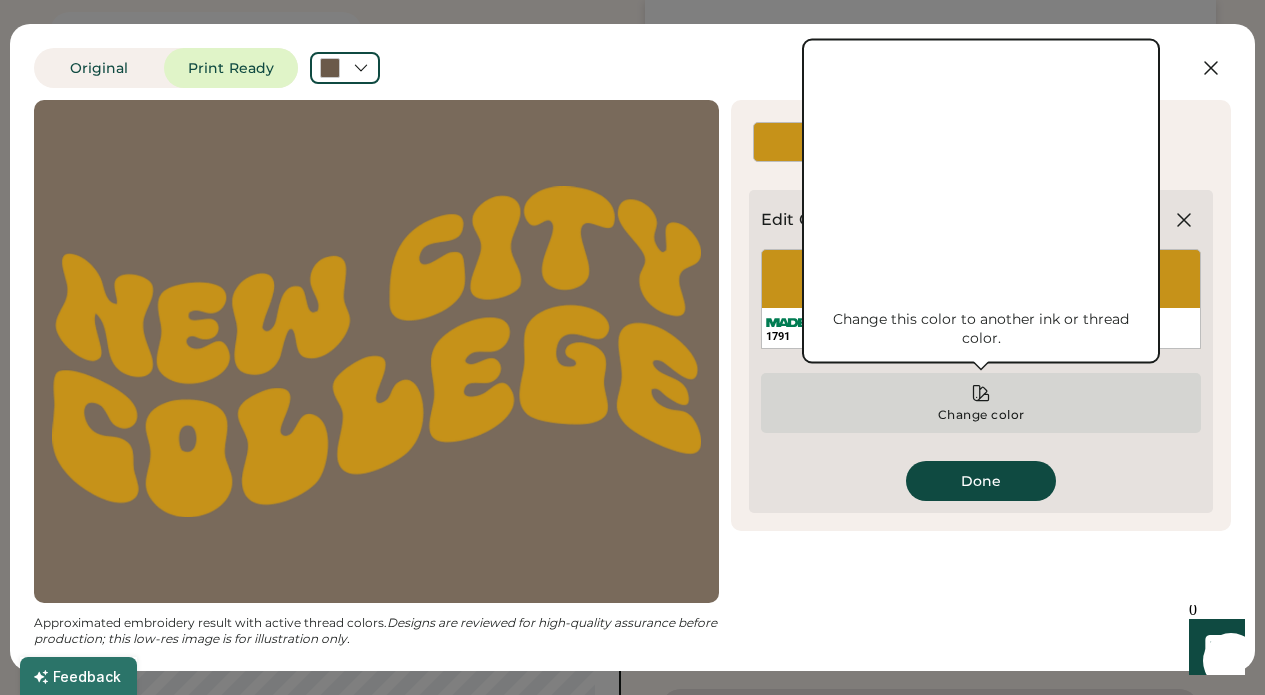 click on "Change color" at bounding box center [981, 403] 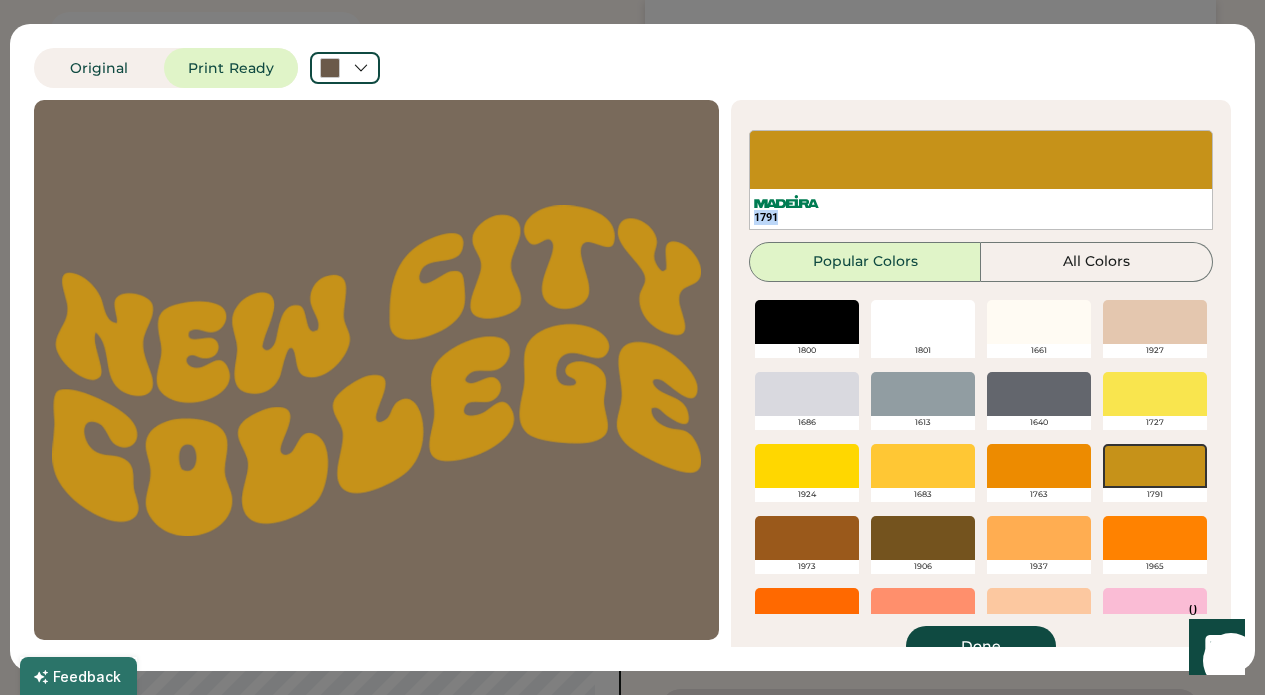 drag, startPoint x: 784, startPoint y: 216, endPoint x: 749, endPoint y: 216, distance: 35 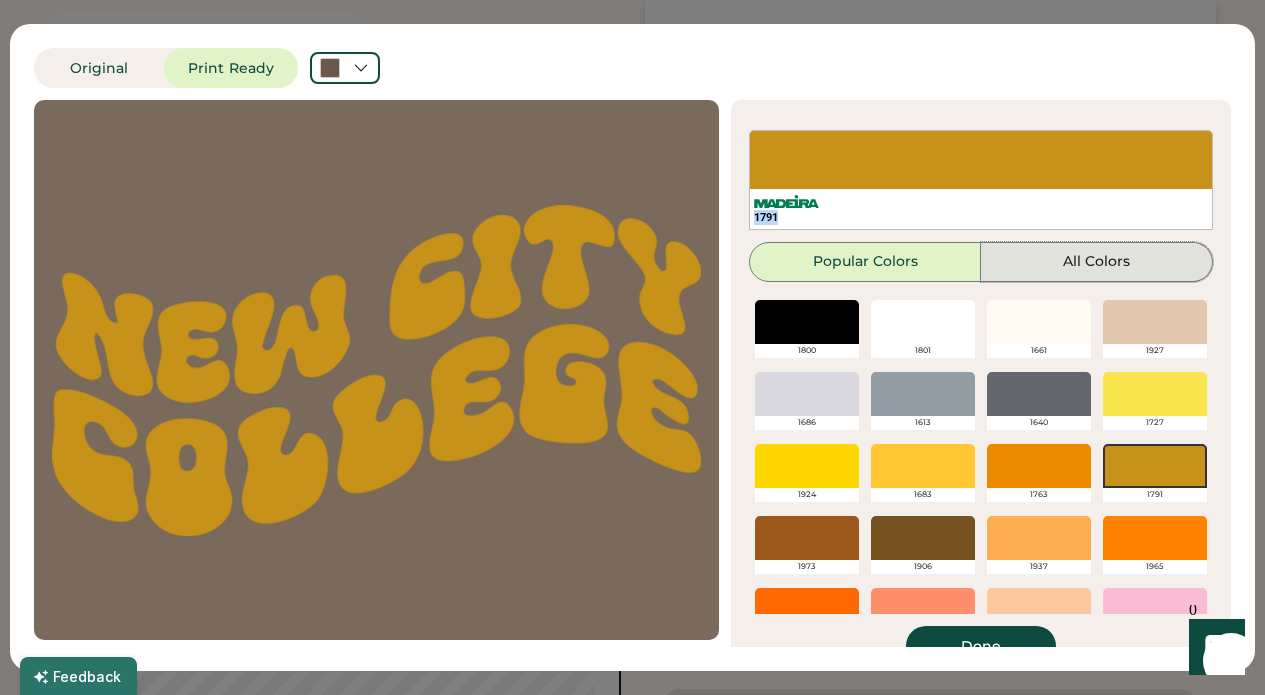 click on "All Colors" at bounding box center [1097, 262] 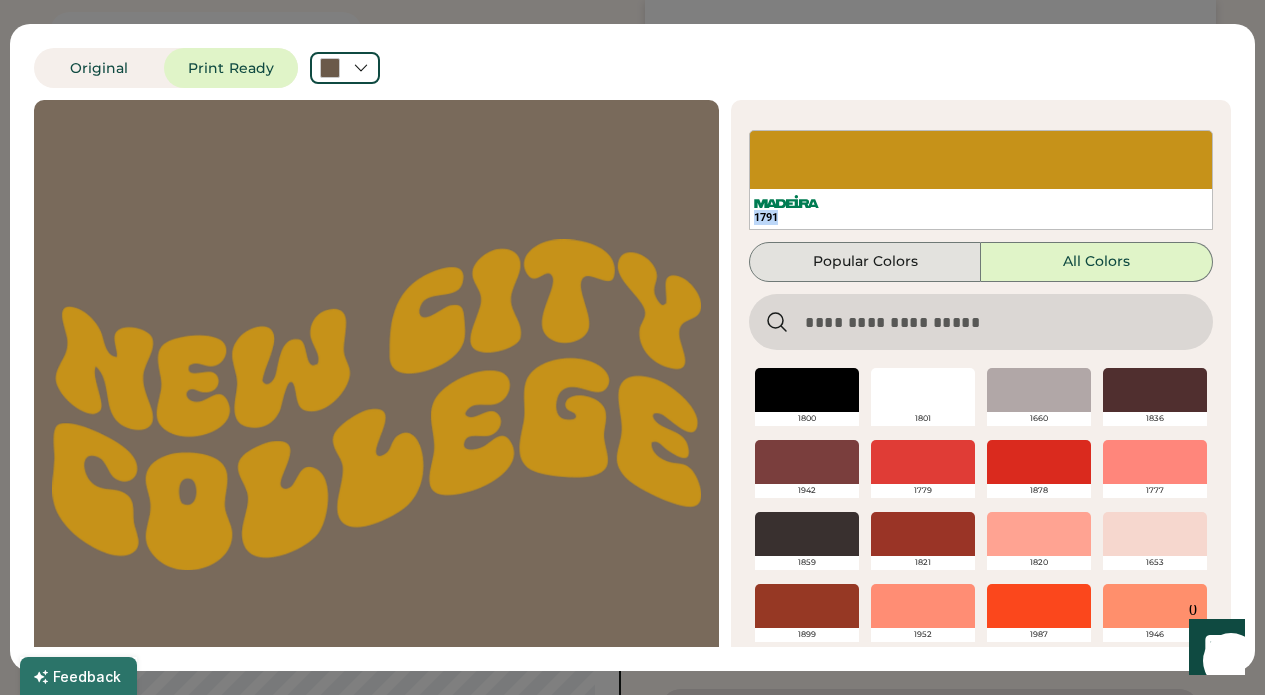 click on "Popular Colors" at bounding box center [865, 262] 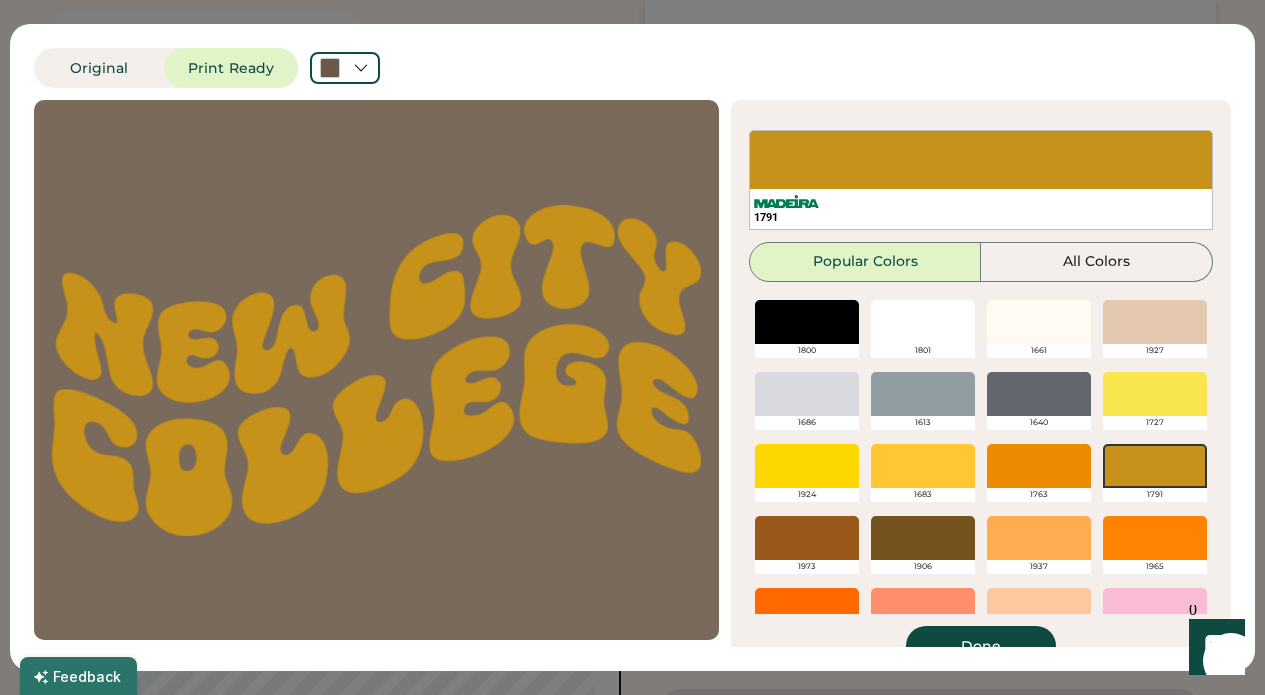 click on "Original Print Ready" at bounding box center [569, 68] 